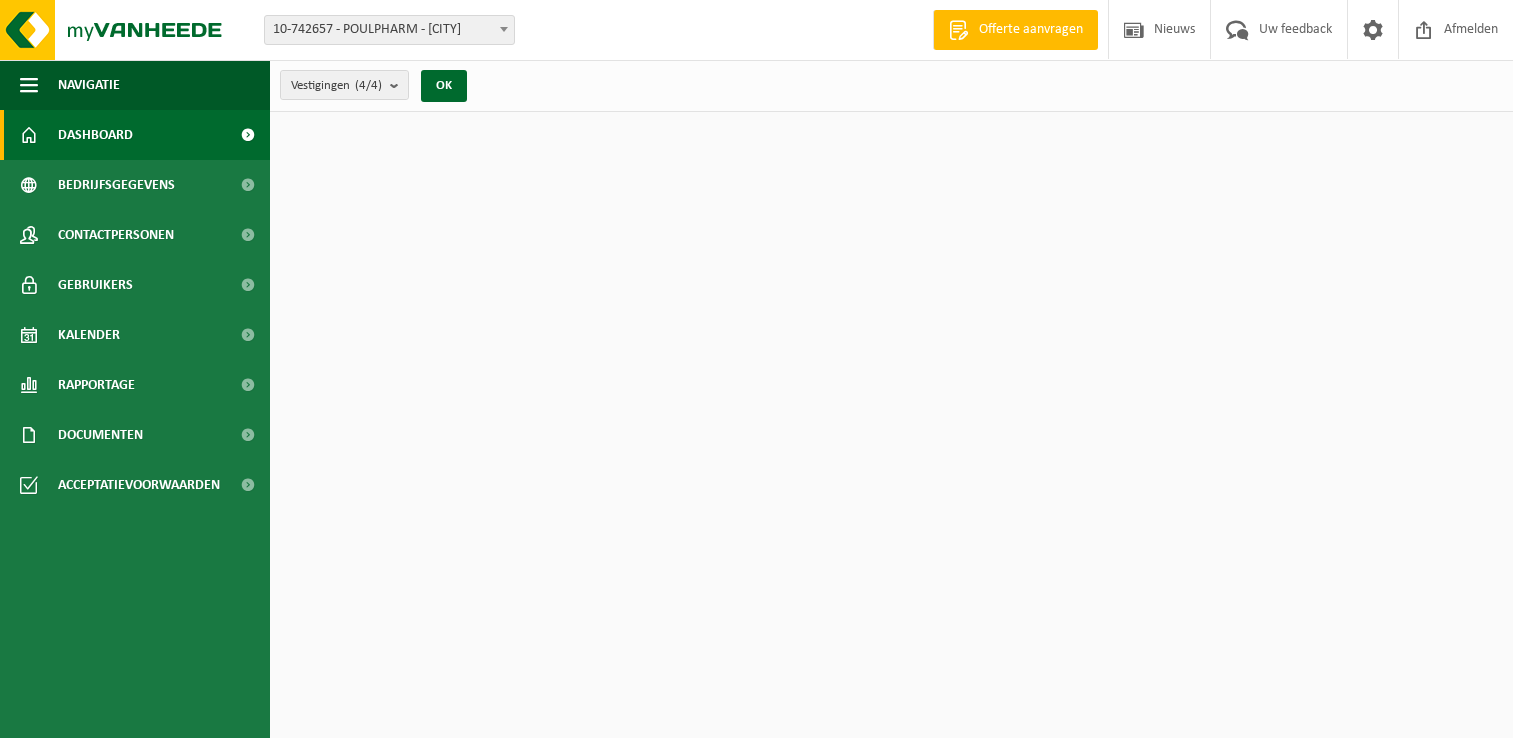 scroll, scrollTop: 0, scrollLeft: 0, axis: both 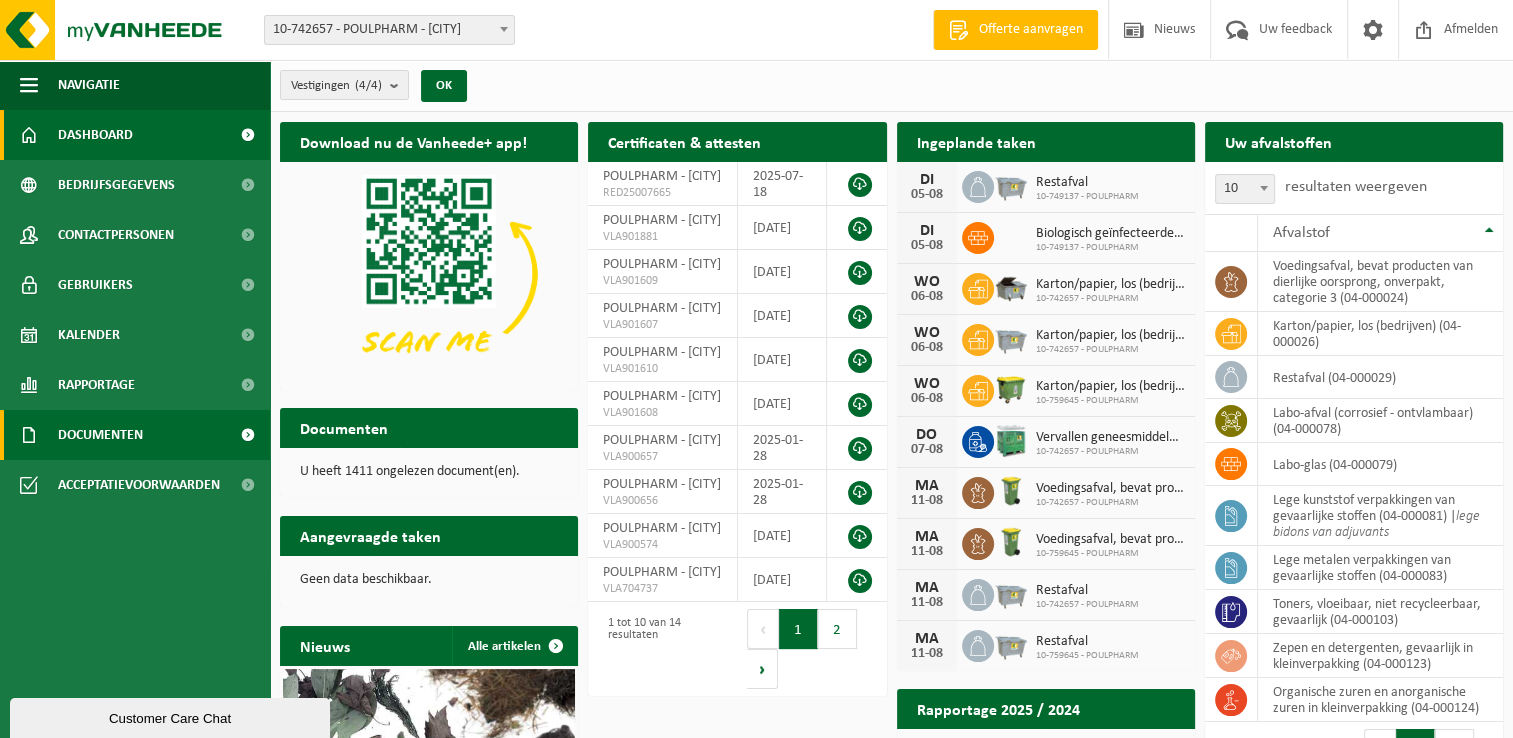 click on "Documenten" at bounding box center [135, 435] 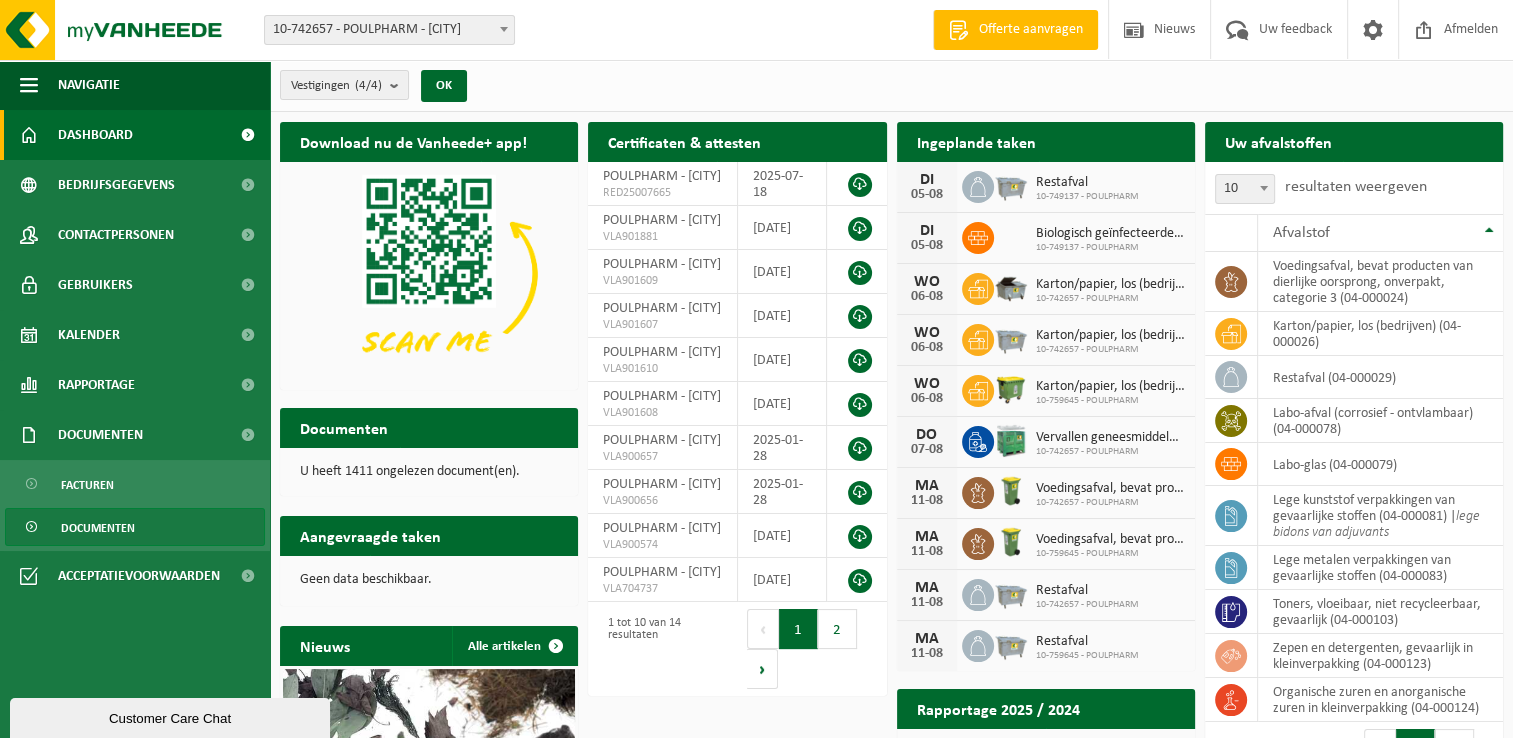 click on "Documenten" at bounding box center [98, 528] 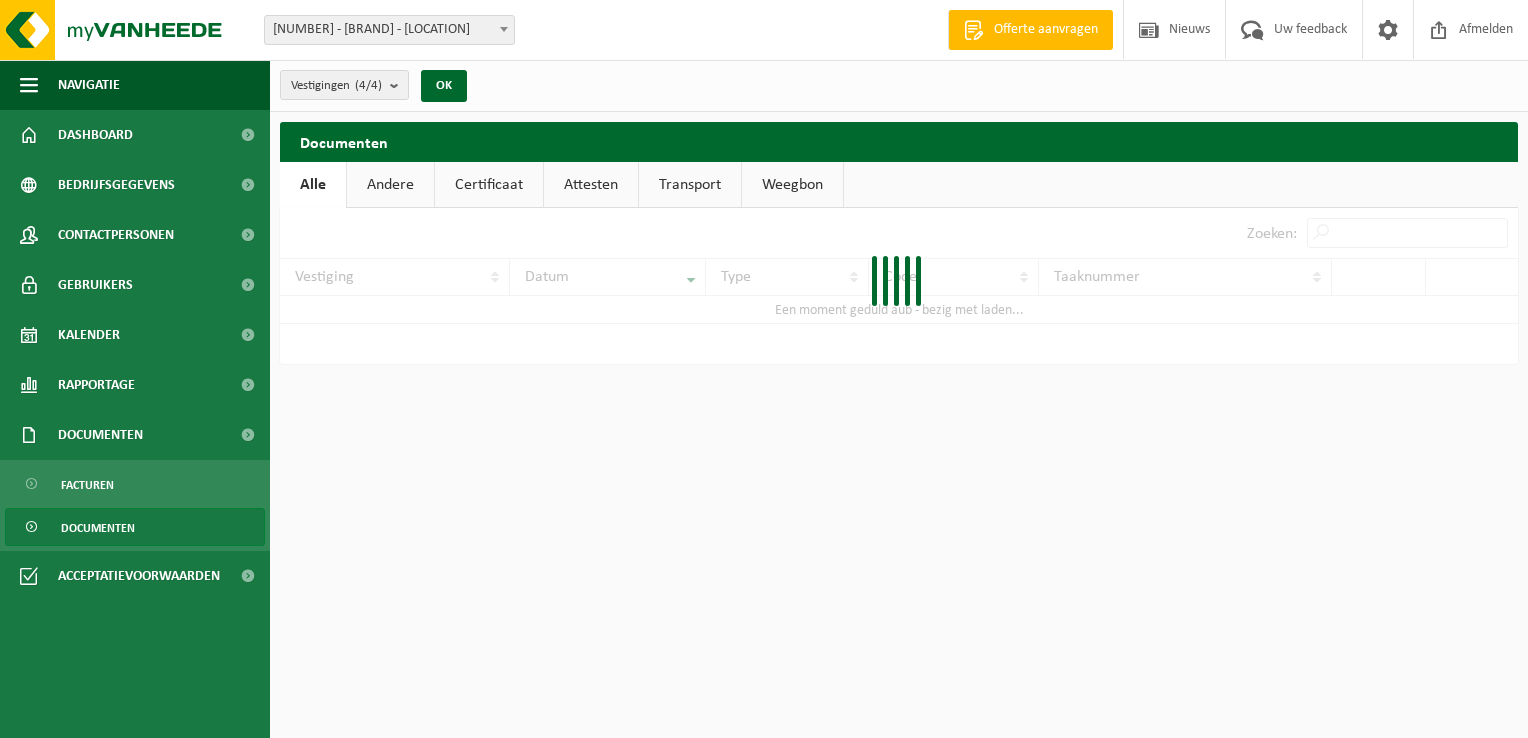 scroll, scrollTop: 0, scrollLeft: 0, axis: both 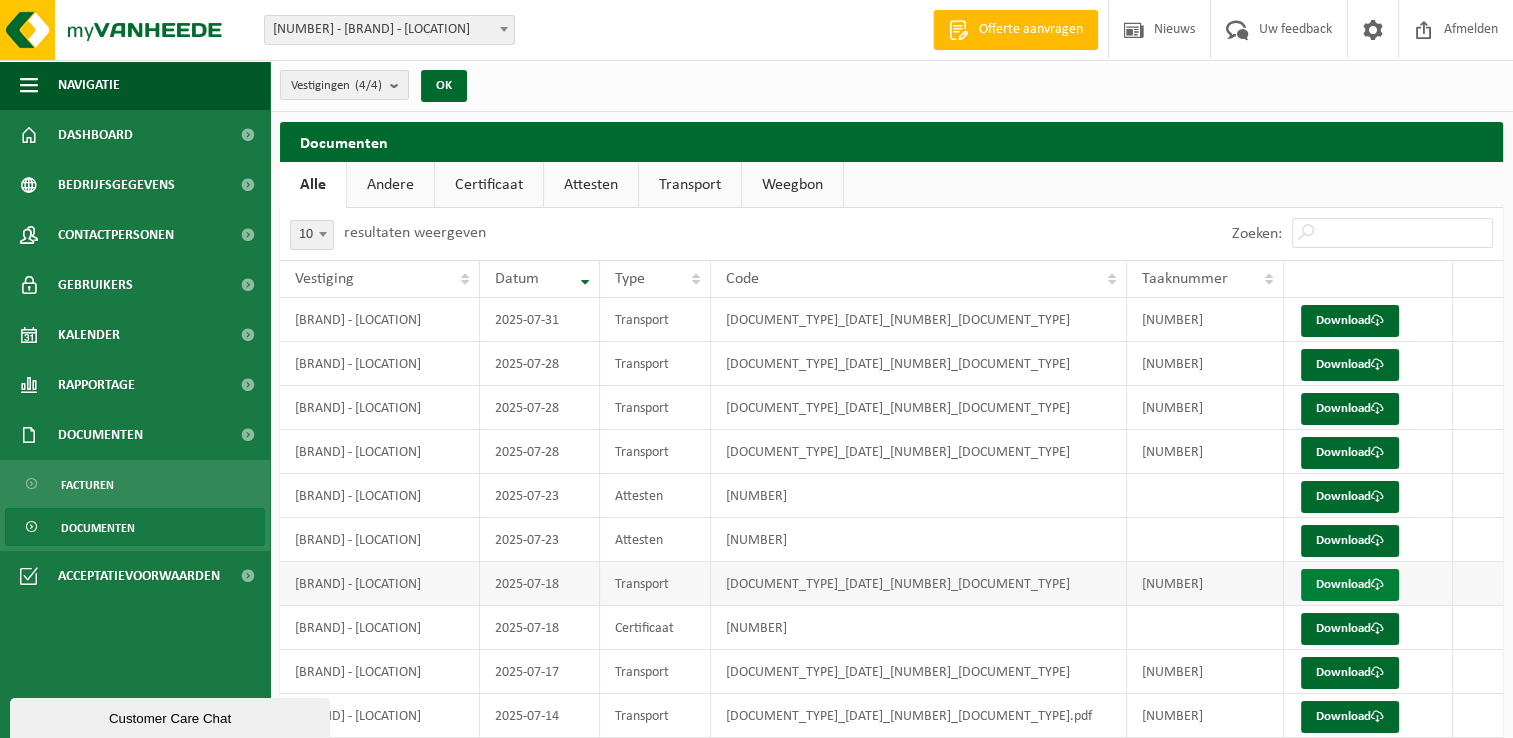click on "Download" at bounding box center [1350, 585] 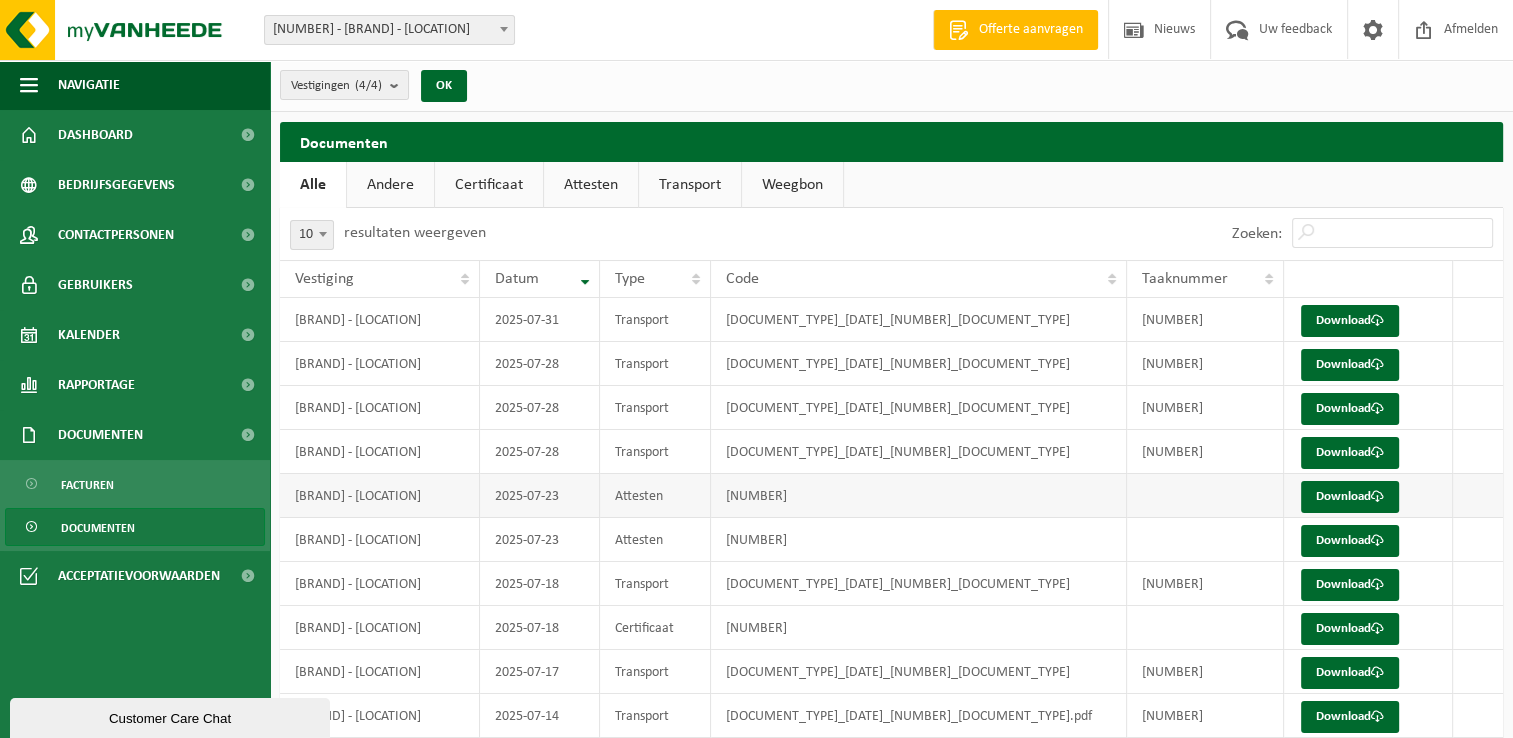 scroll, scrollTop: 72, scrollLeft: 0, axis: vertical 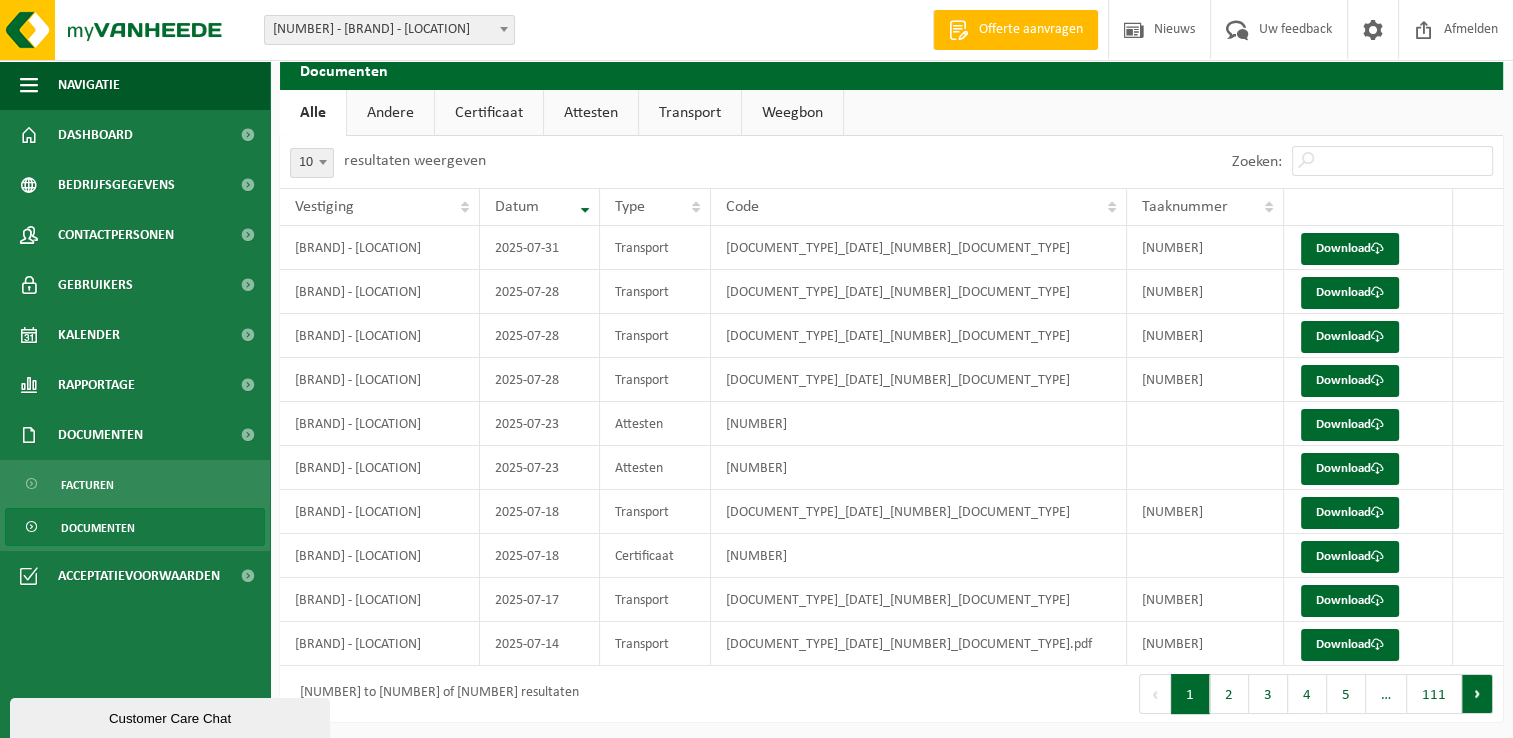 click on "Volgende" at bounding box center (1477, 694) 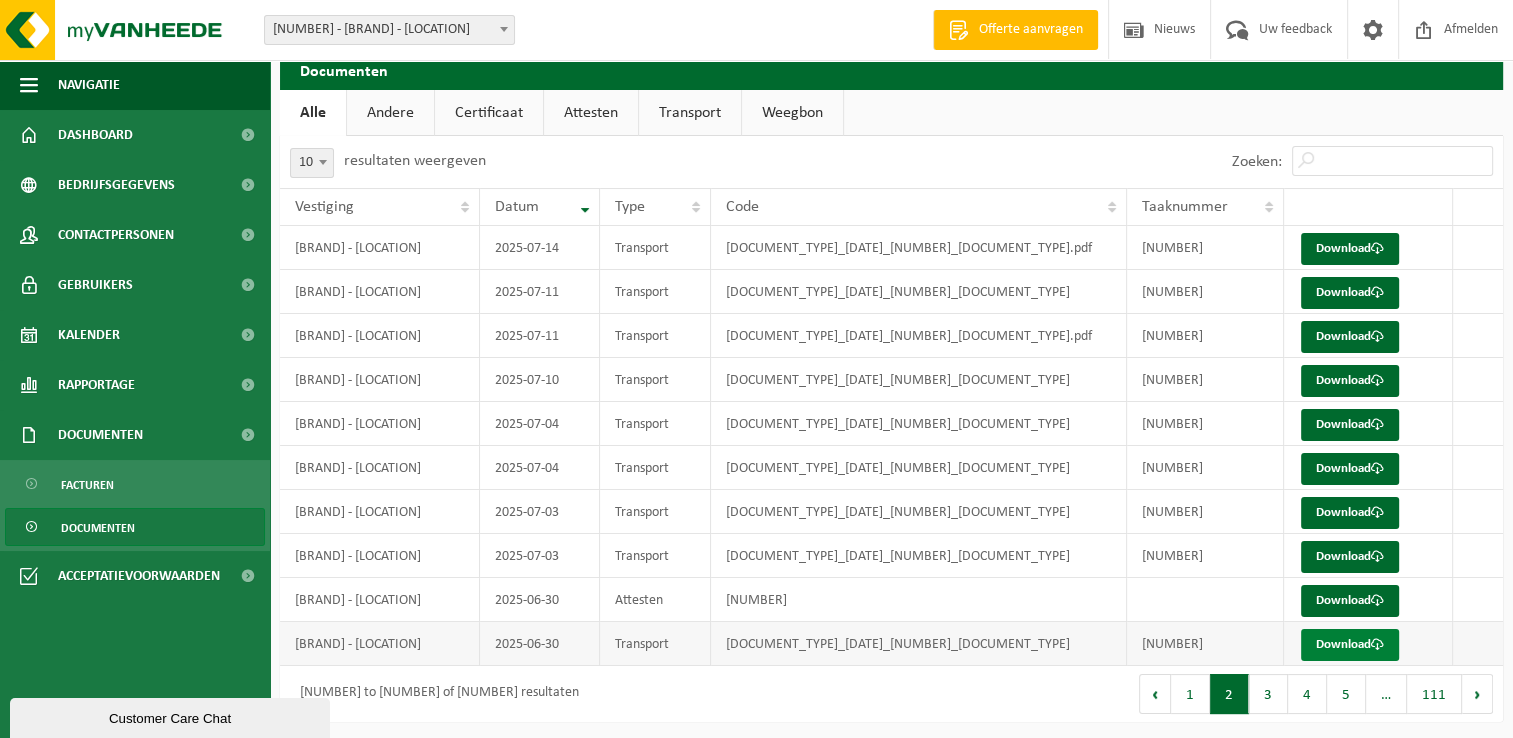 click on "Download" at bounding box center (1350, 645) 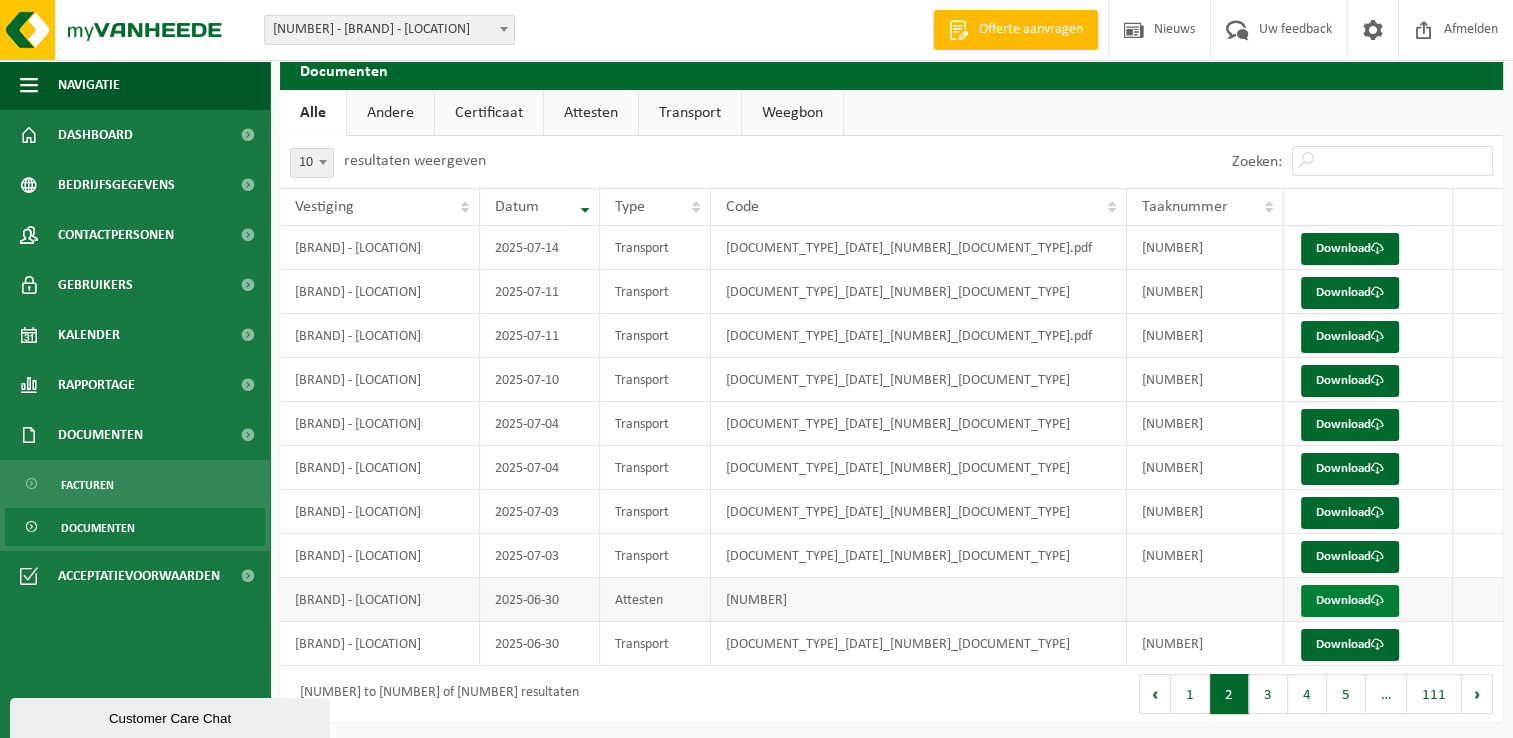 click on "Download" at bounding box center [1350, 601] 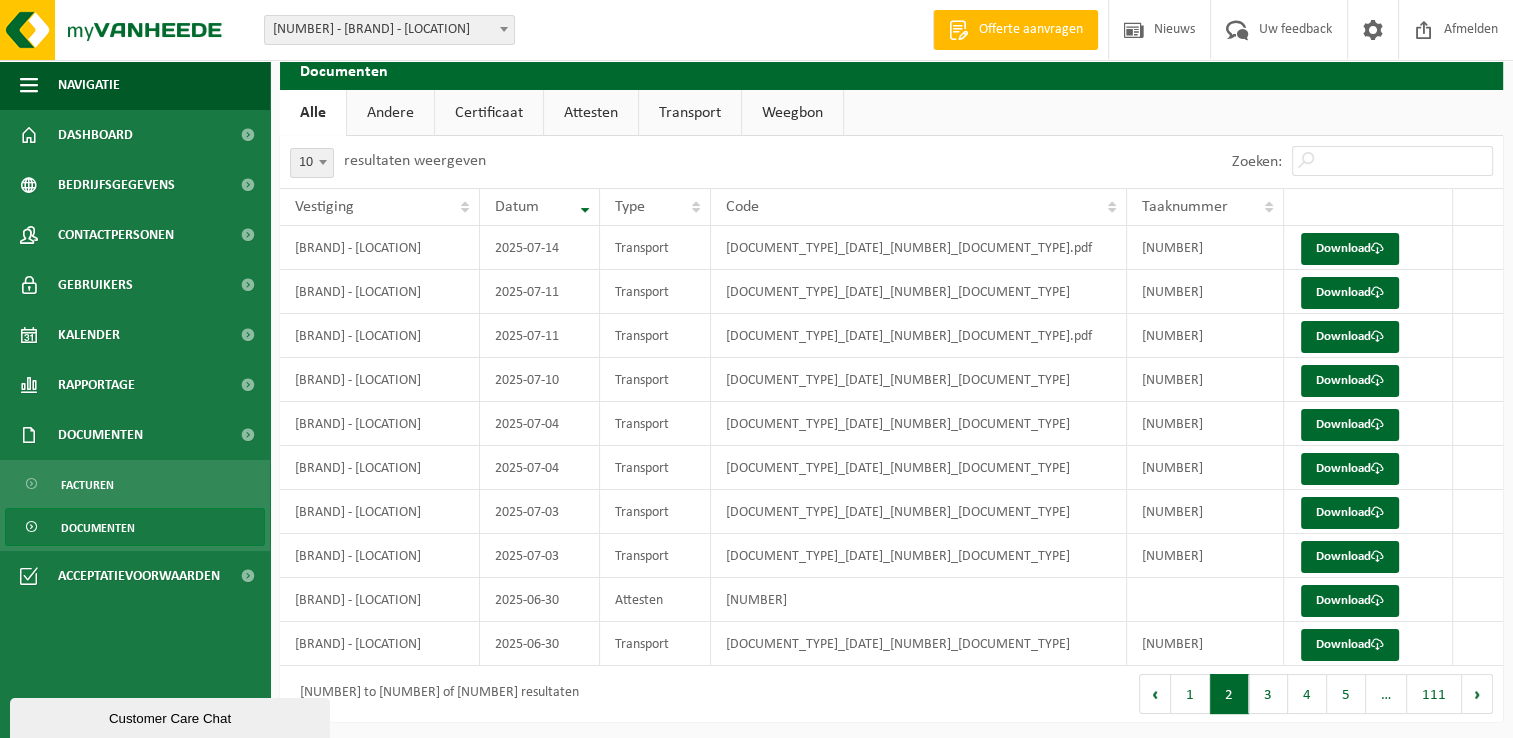 scroll, scrollTop: 0, scrollLeft: 0, axis: both 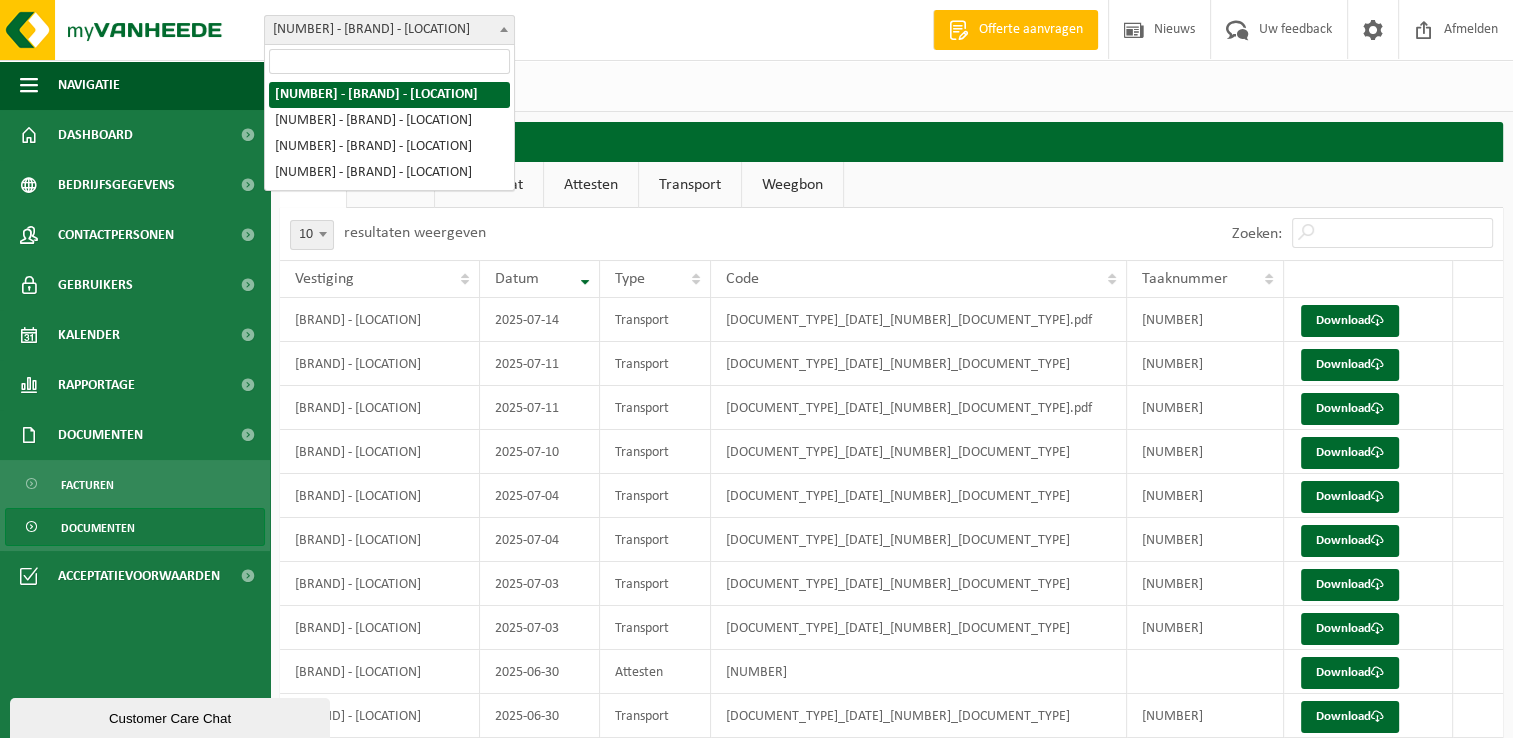 click on "[NUMBER] - [BRAND] - [LOCATION]" at bounding box center (389, 30) 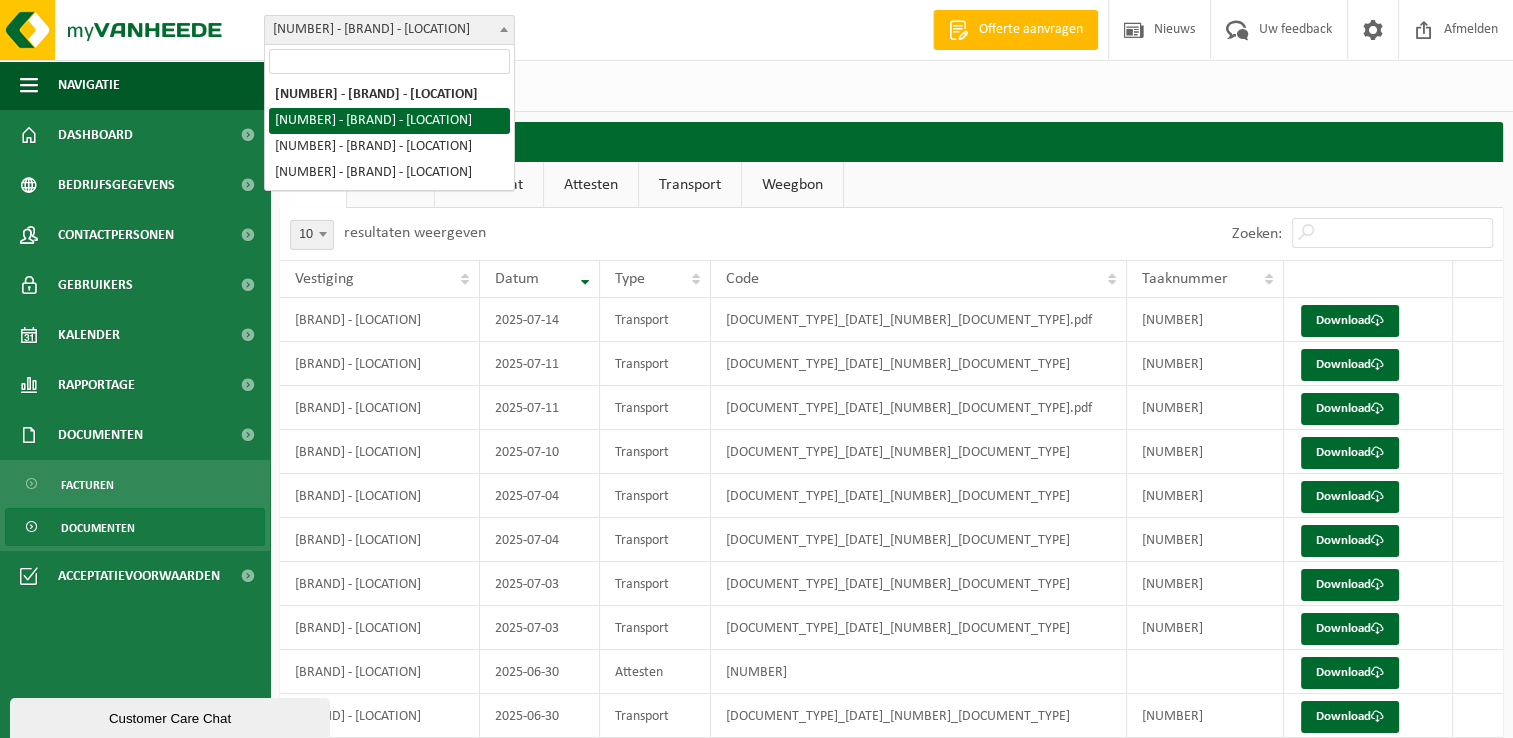 select on "[NUMBER]" 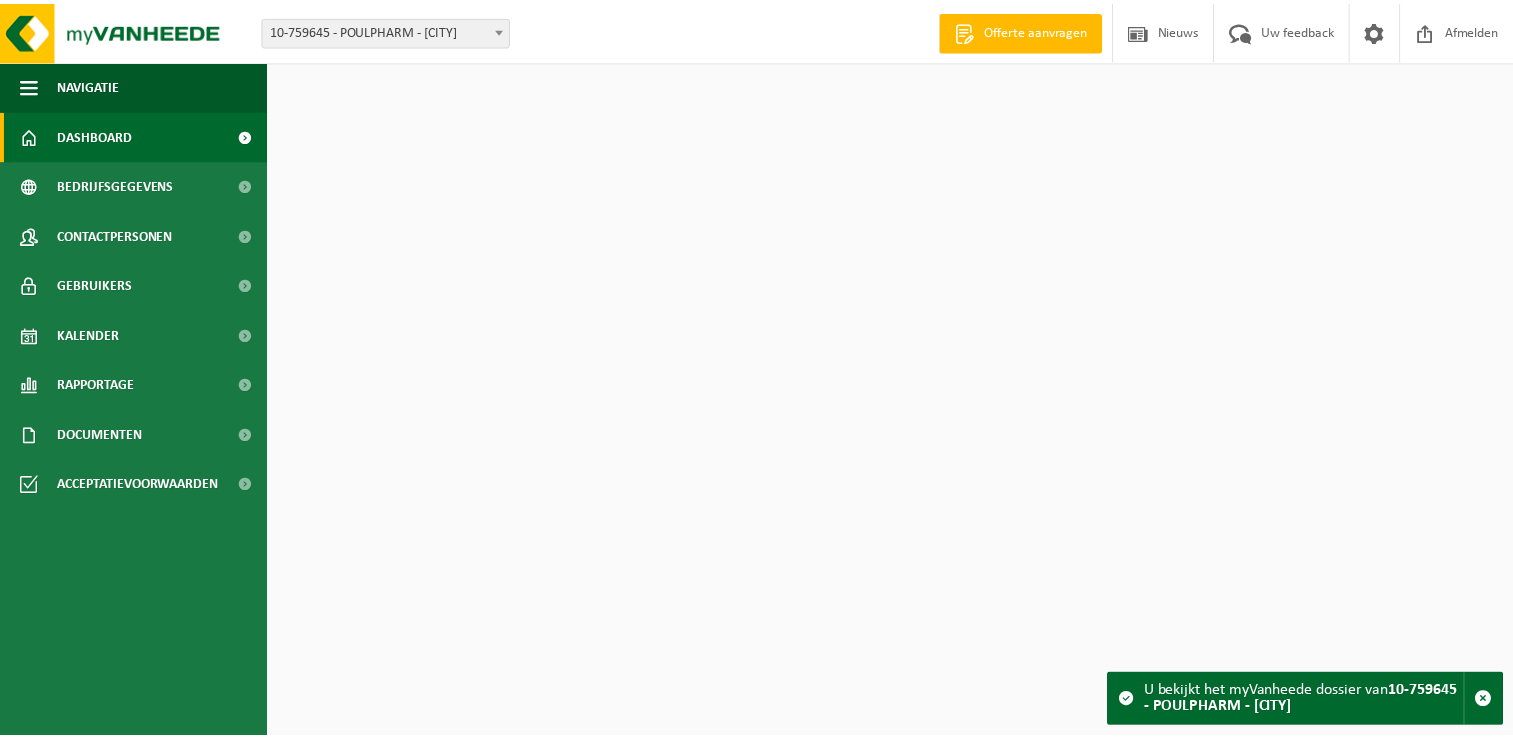 scroll, scrollTop: 0, scrollLeft: 0, axis: both 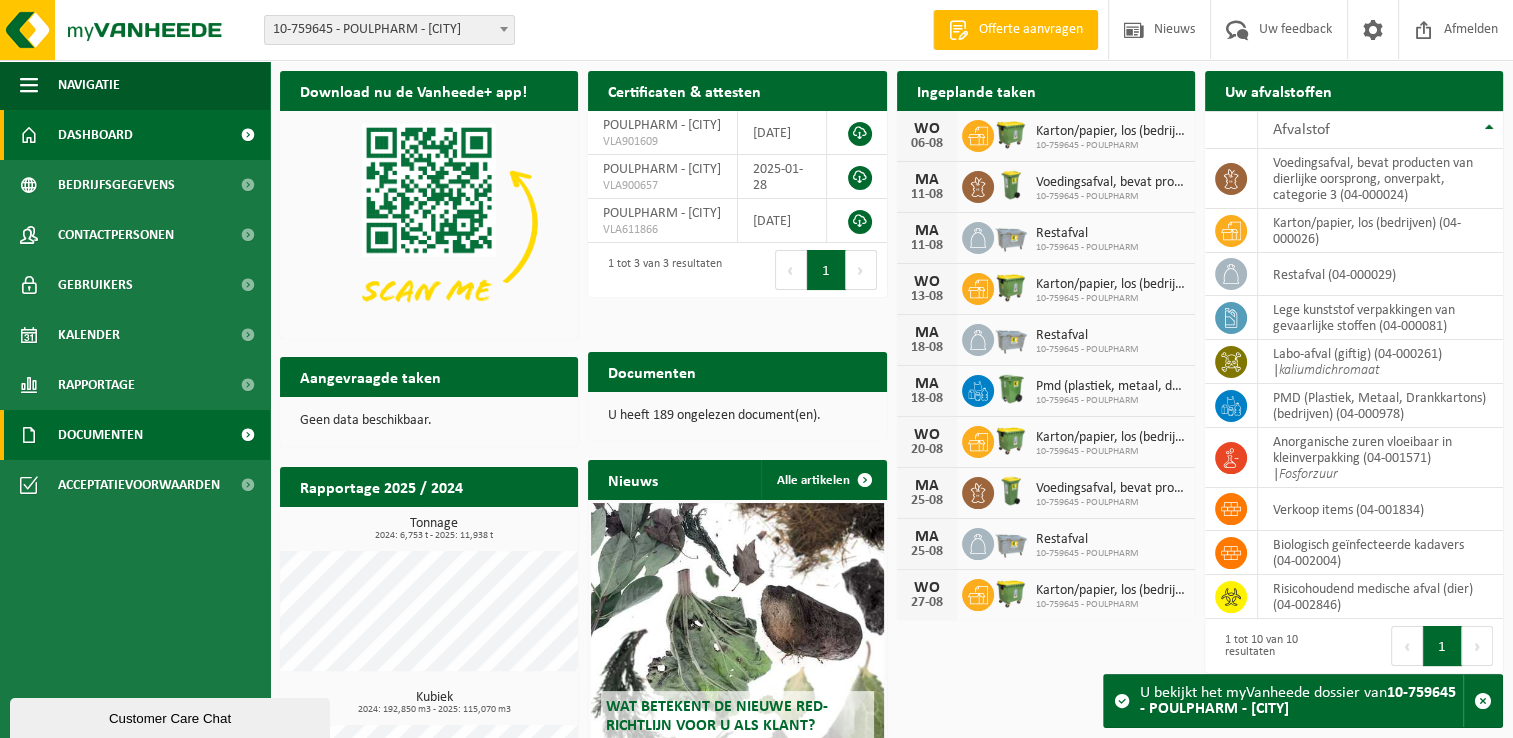 click at bounding box center [247, 435] 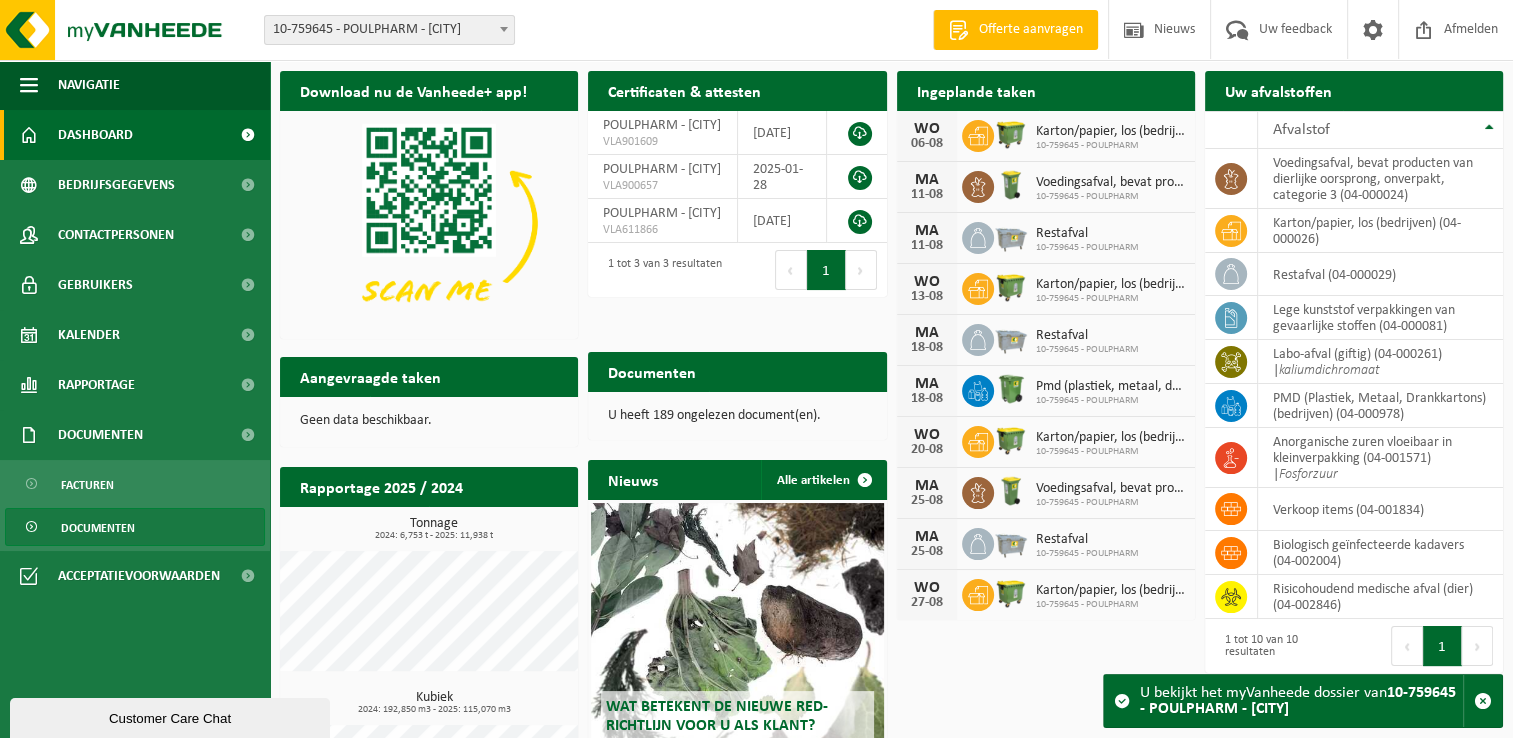 click on "Documenten" at bounding box center (98, 528) 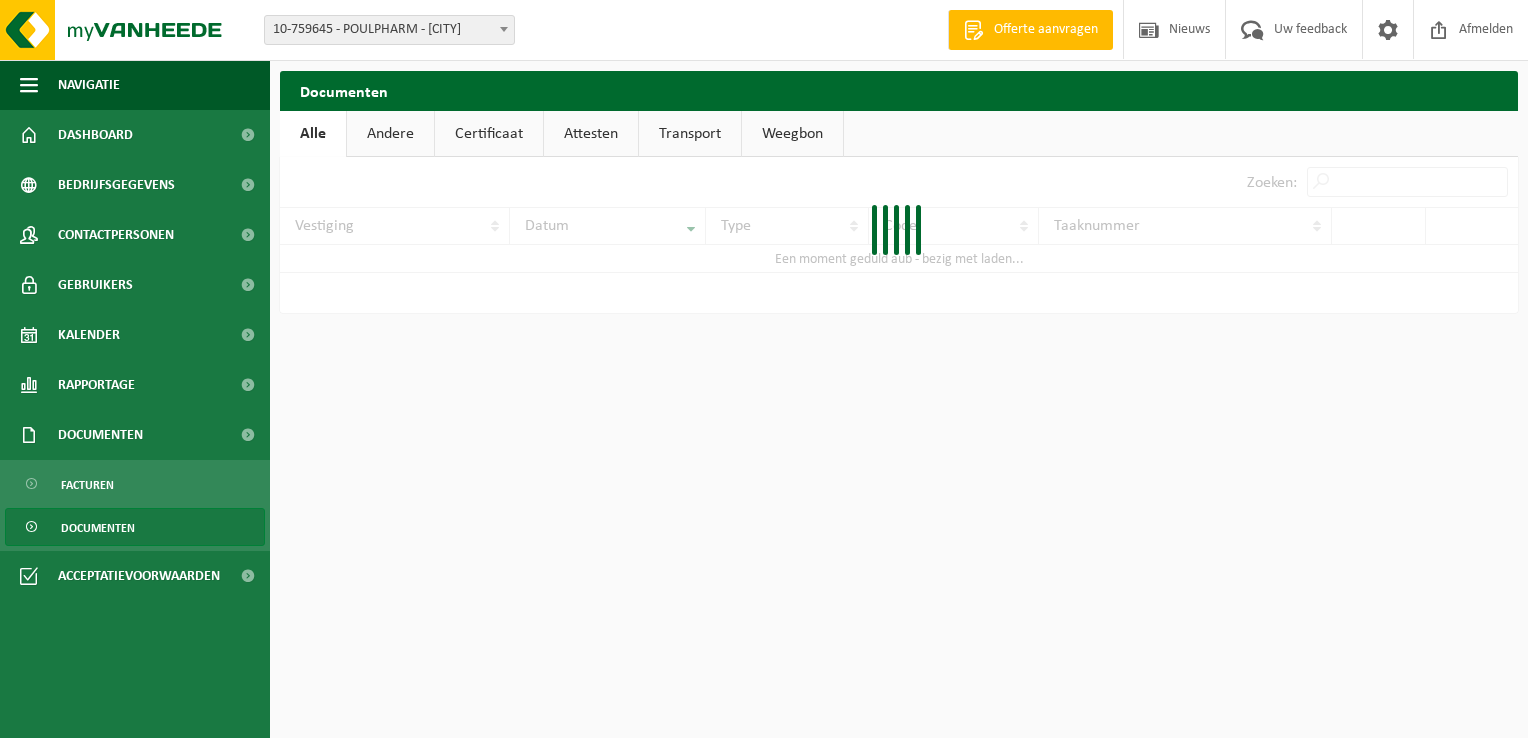 scroll, scrollTop: 0, scrollLeft: 0, axis: both 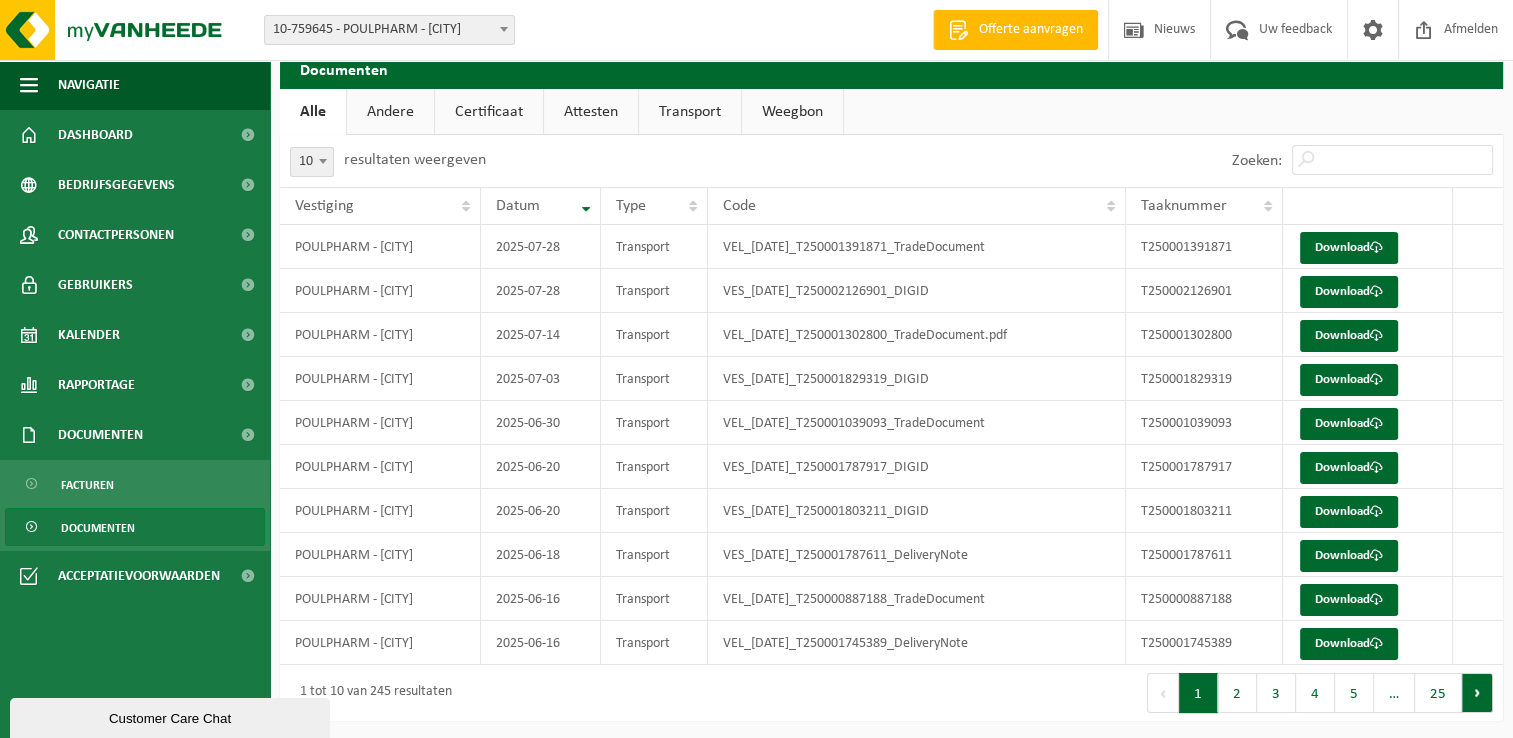 click on "Volgende" at bounding box center [1477, 693] 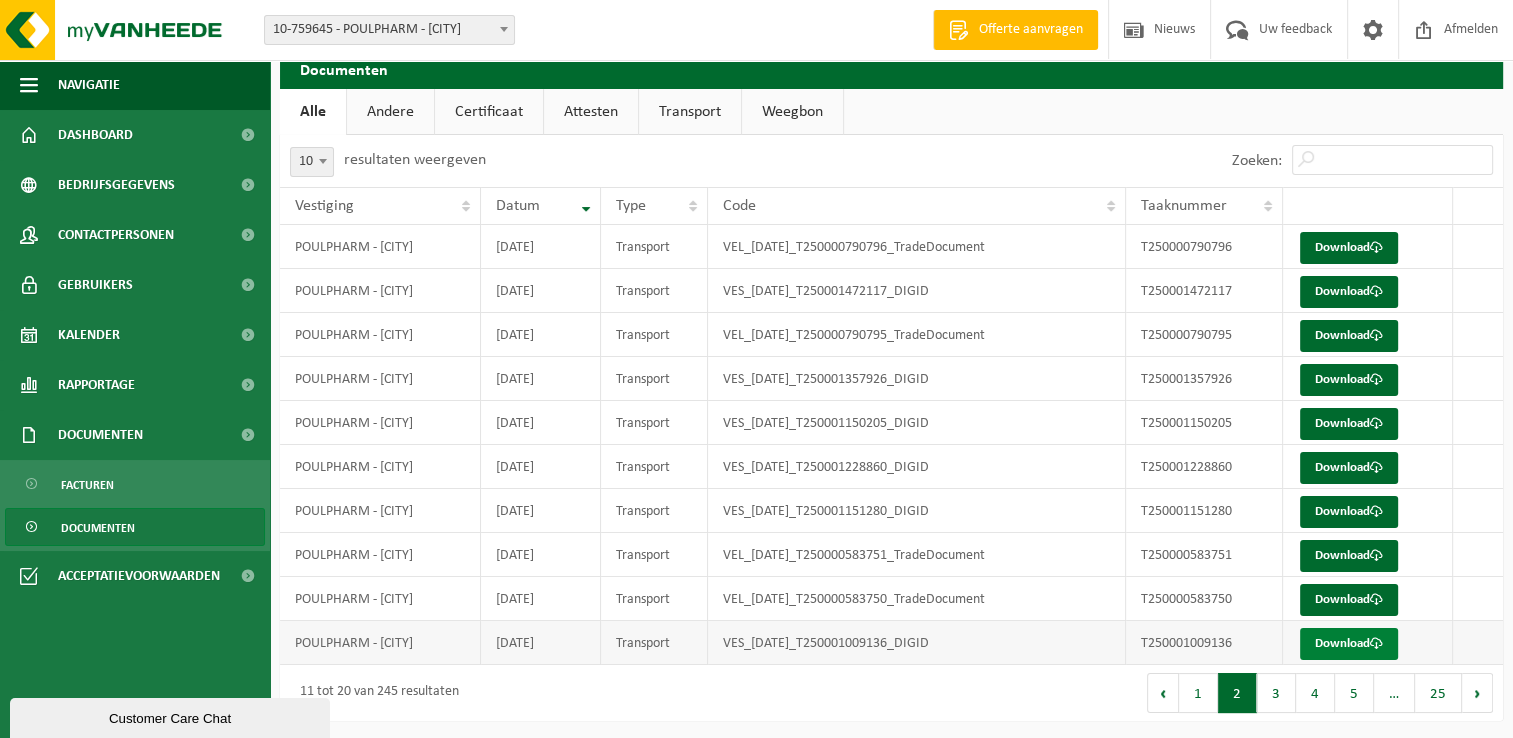 click on "Download" at bounding box center [1349, 644] 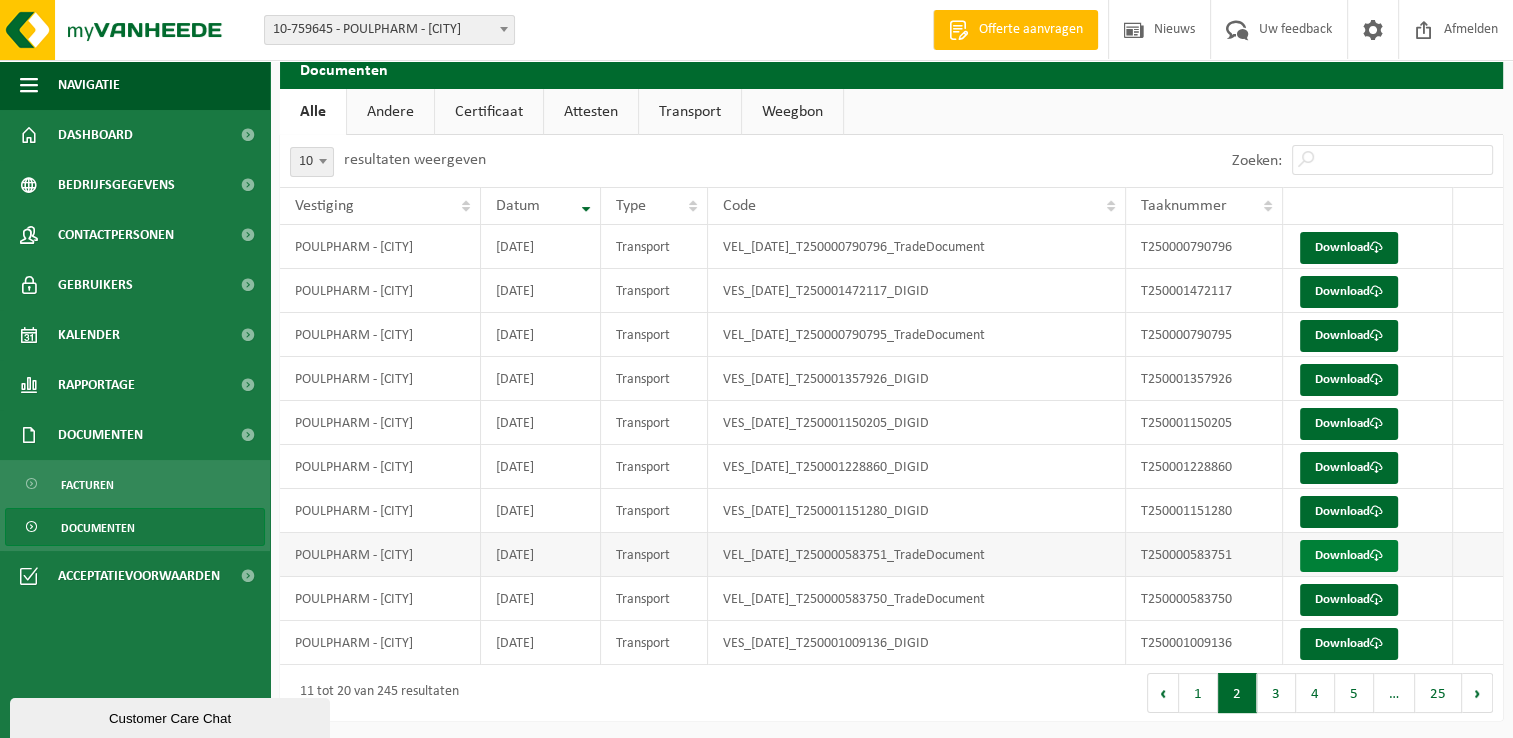 click on "Download" at bounding box center (1349, 556) 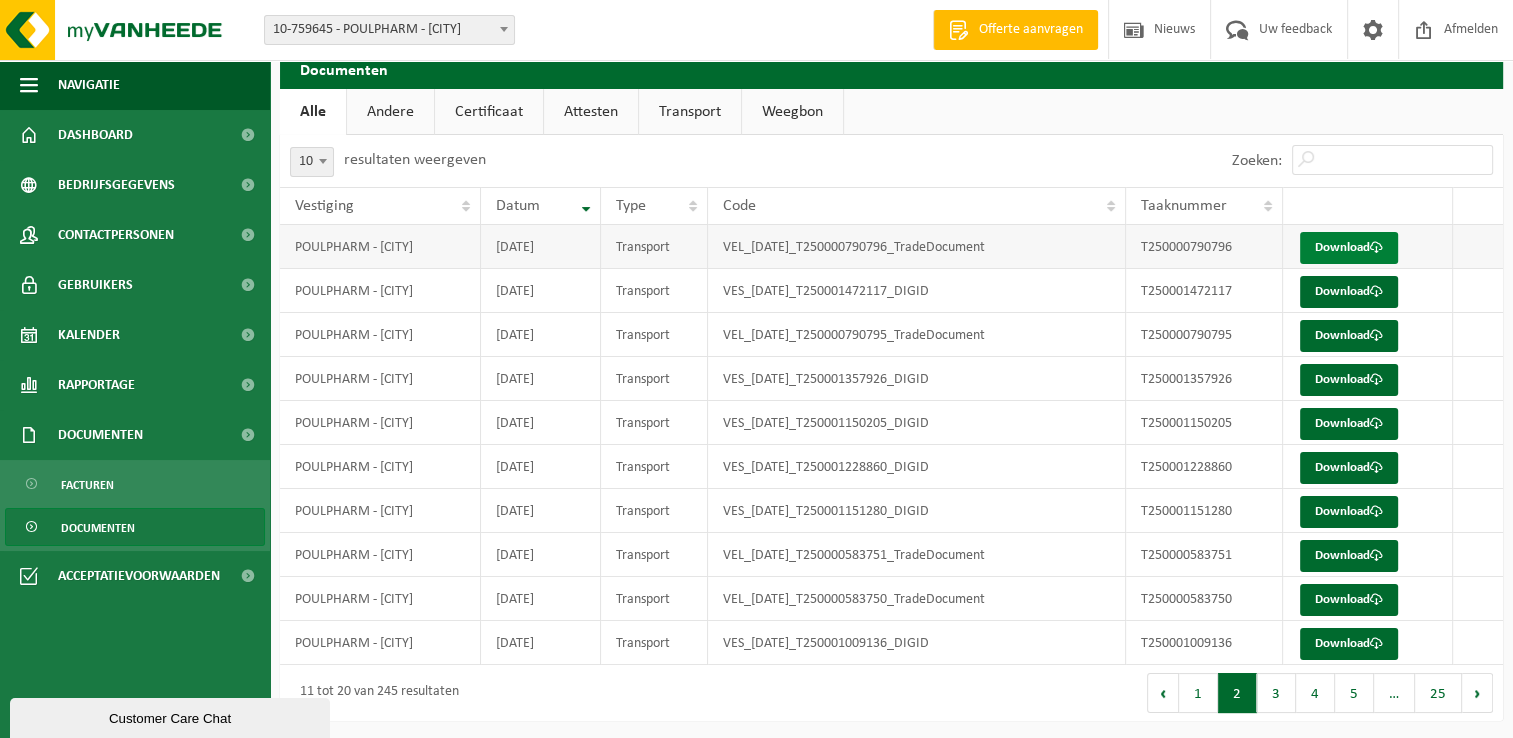 click on "Download" at bounding box center [1349, 248] 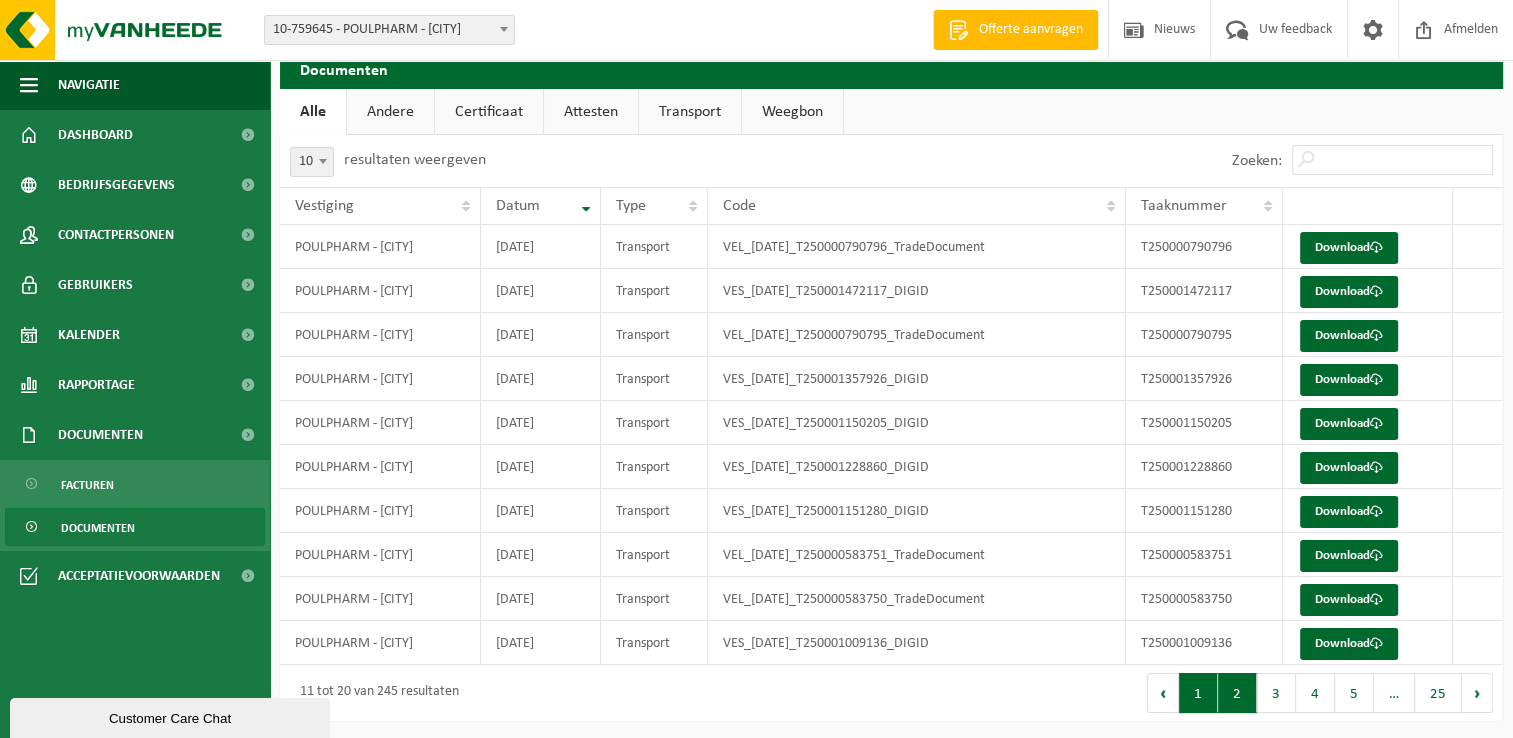 click on "1" at bounding box center (1198, 693) 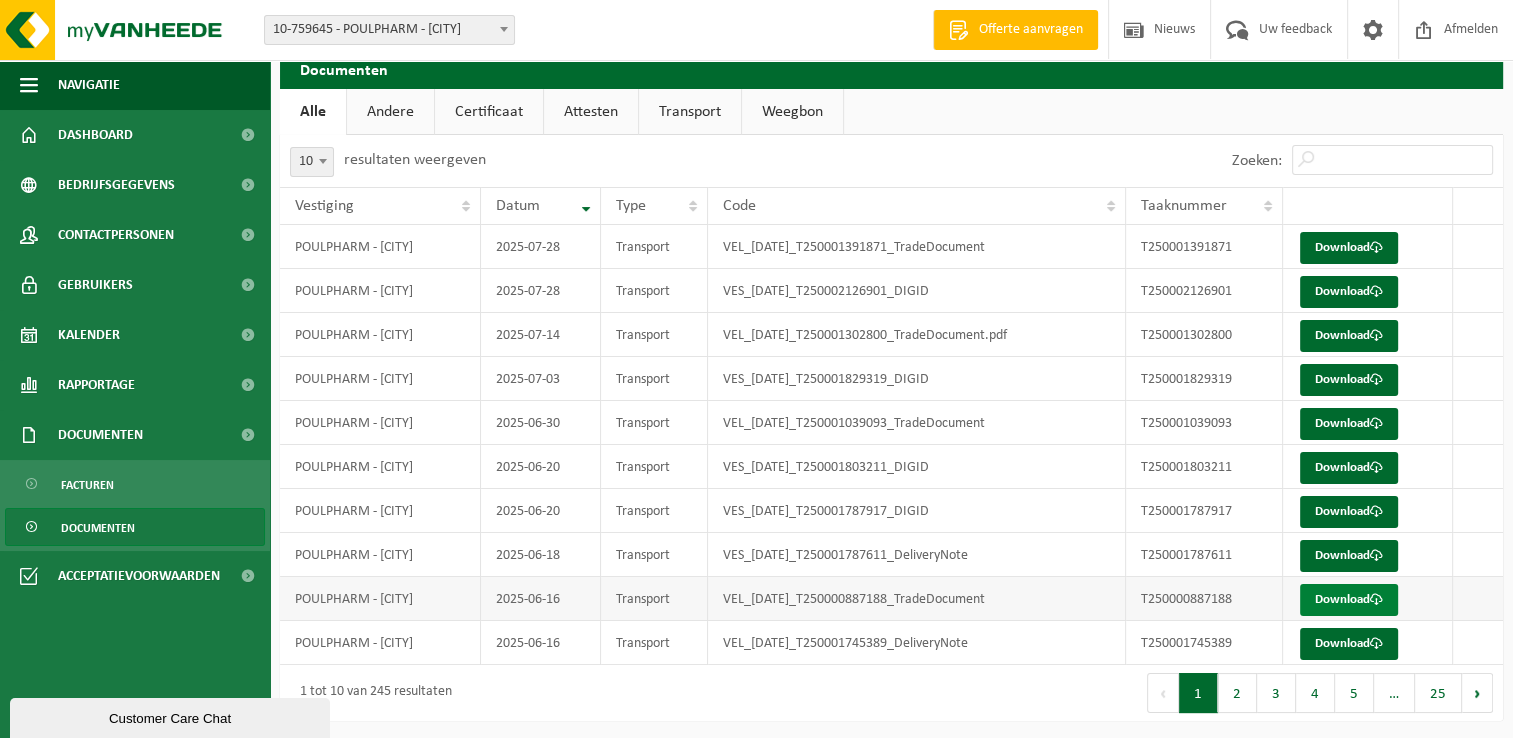 click on "Download" at bounding box center (1349, 600) 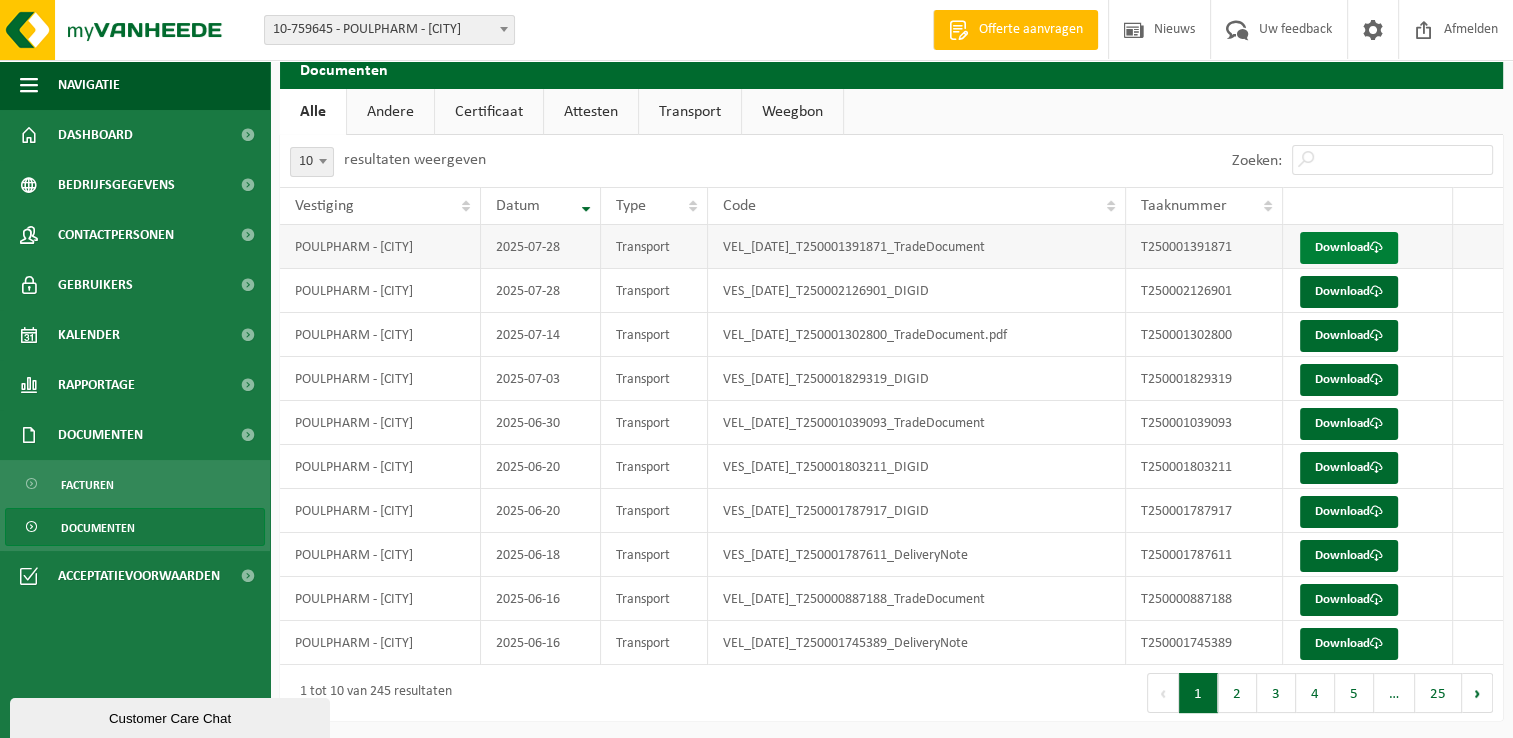 click on "Download" at bounding box center (1349, 248) 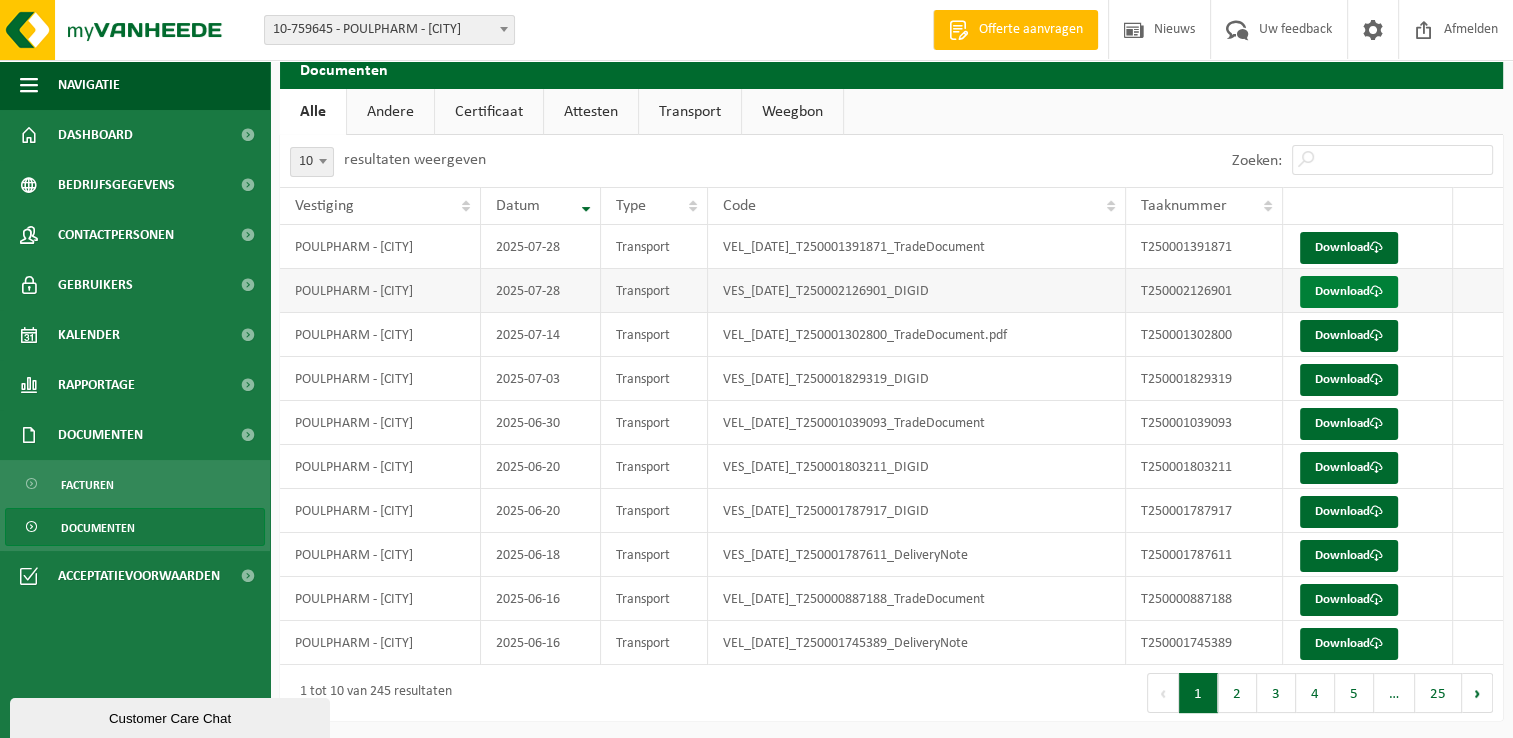 click on "Download" at bounding box center [1349, 292] 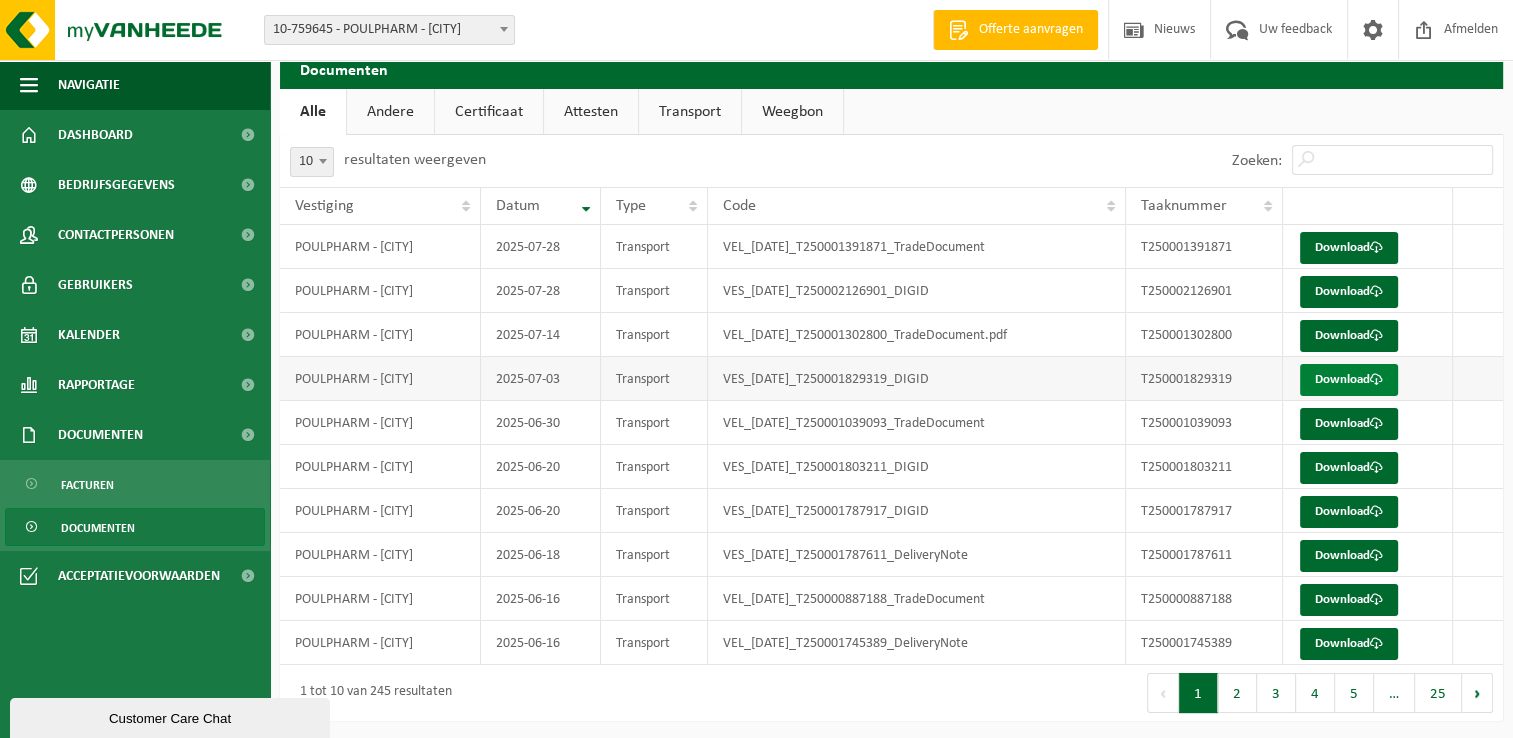 click on "Download" at bounding box center (1349, 380) 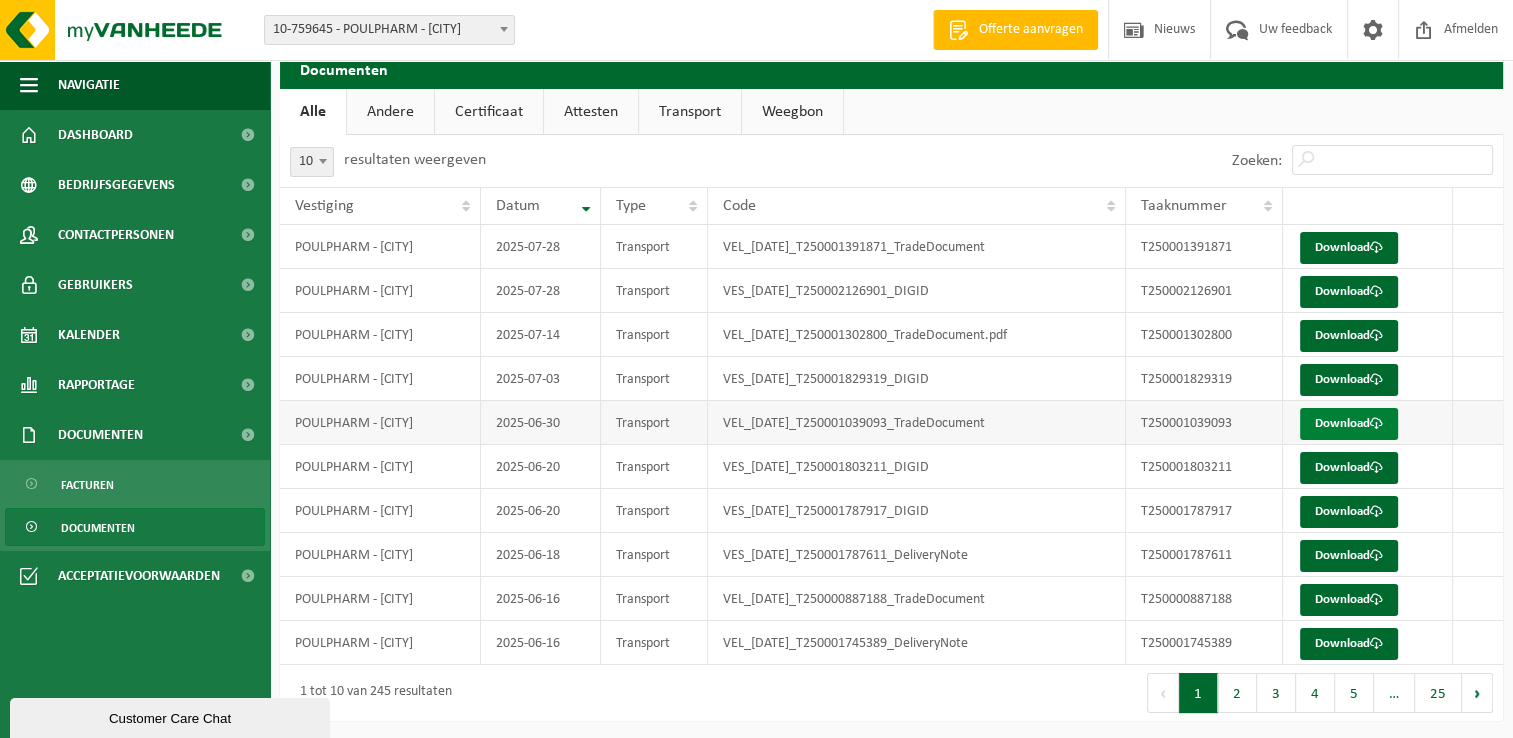 click on "Download" at bounding box center (1349, 424) 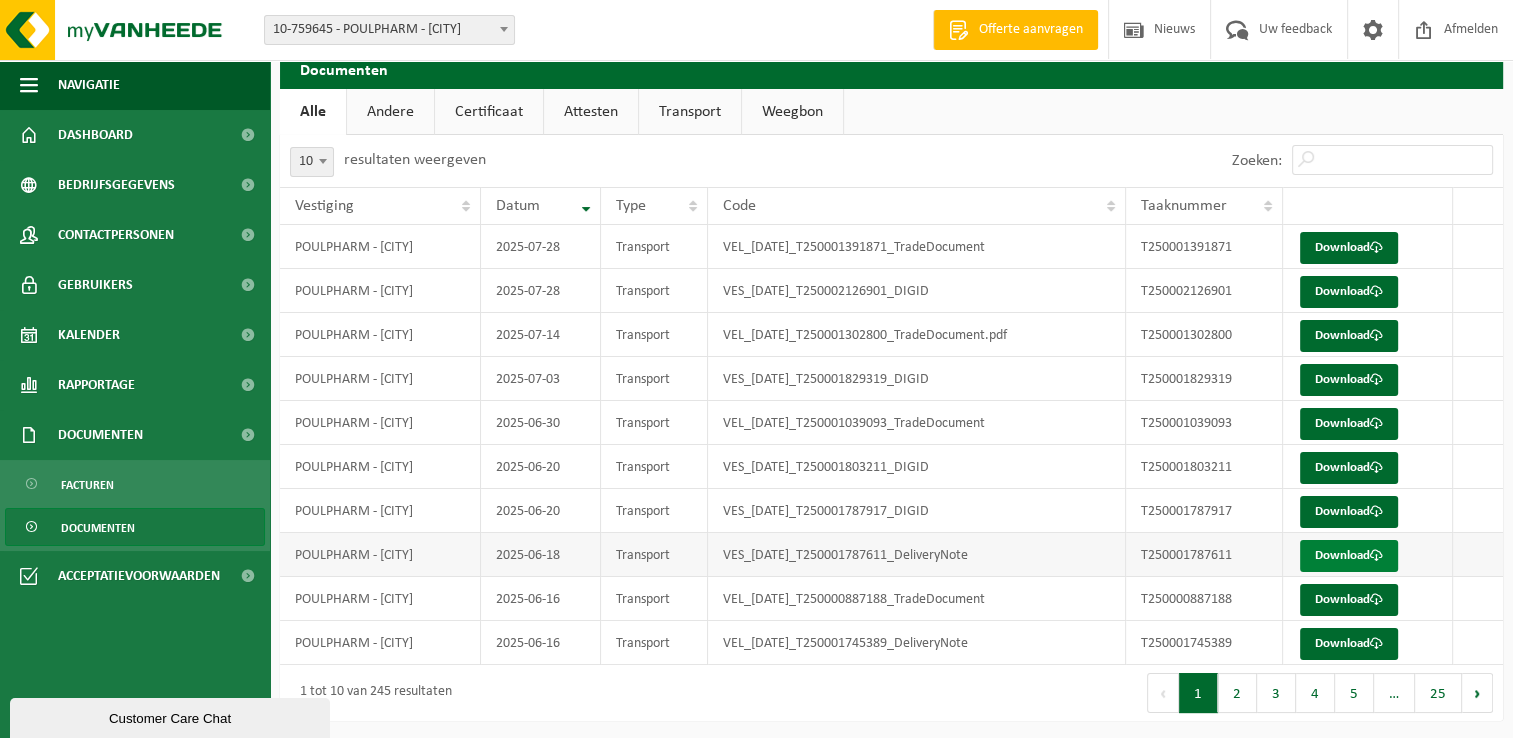 click on "Download" at bounding box center (1349, 556) 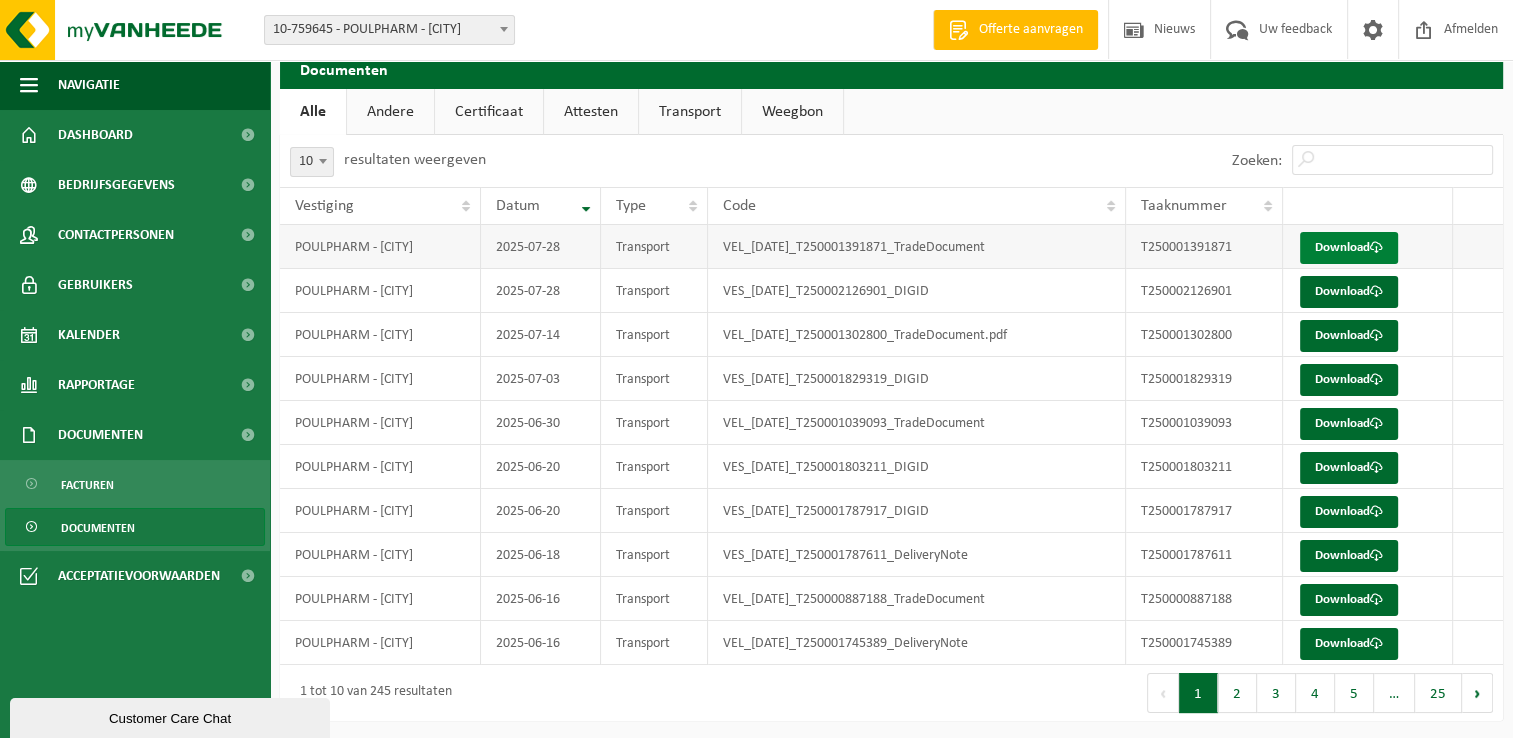 click on "Download" at bounding box center [1349, 248] 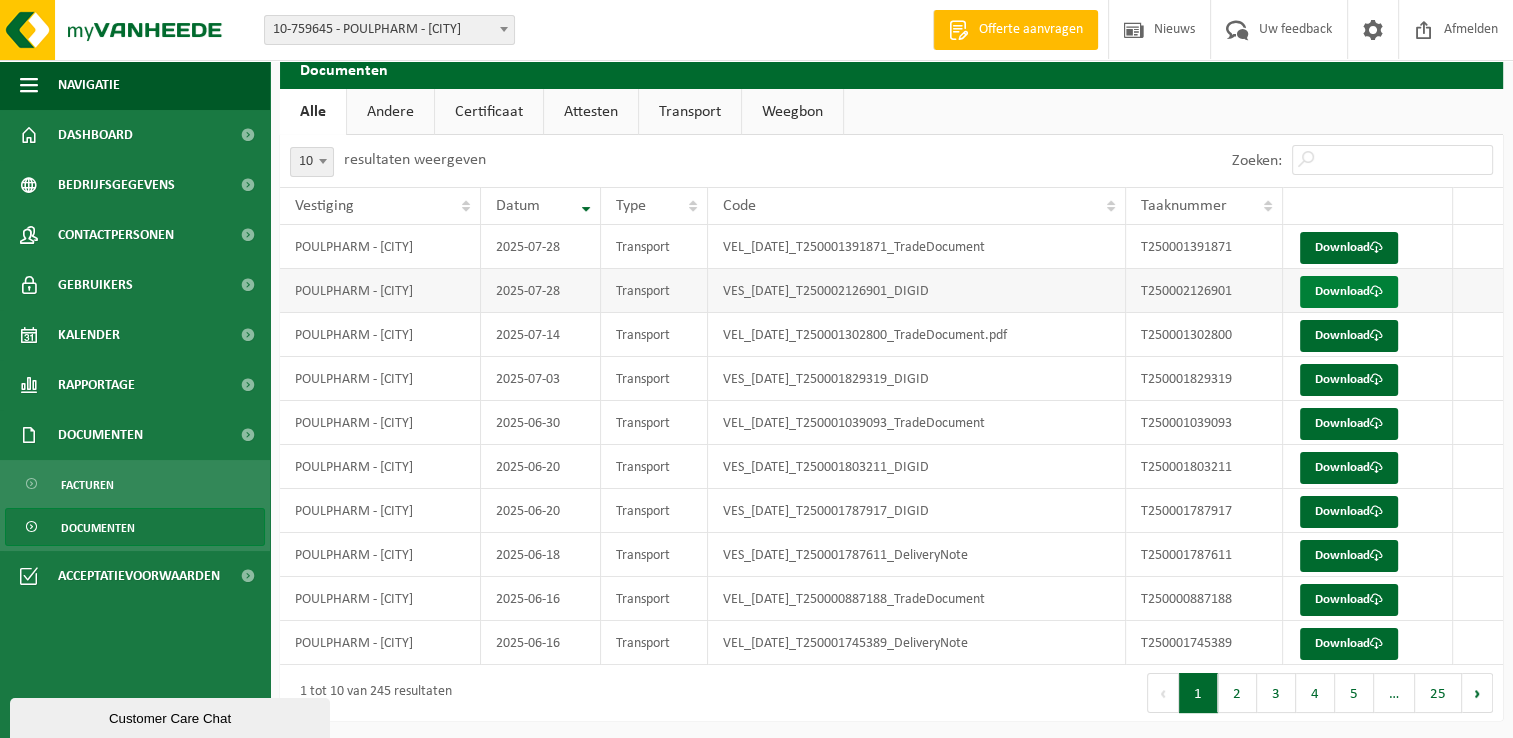 click on "Download" at bounding box center [1349, 292] 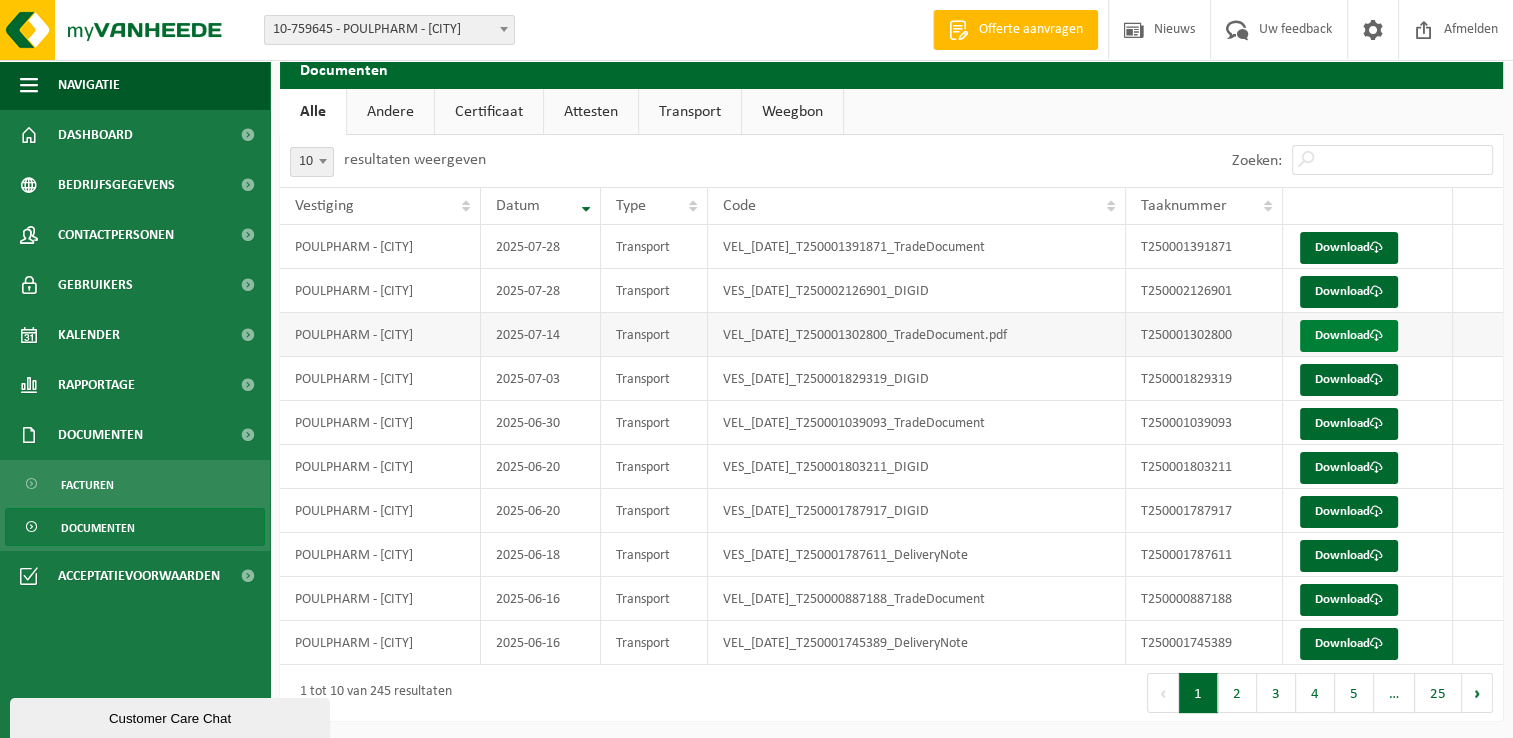 click on "Download" at bounding box center (1349, 336) 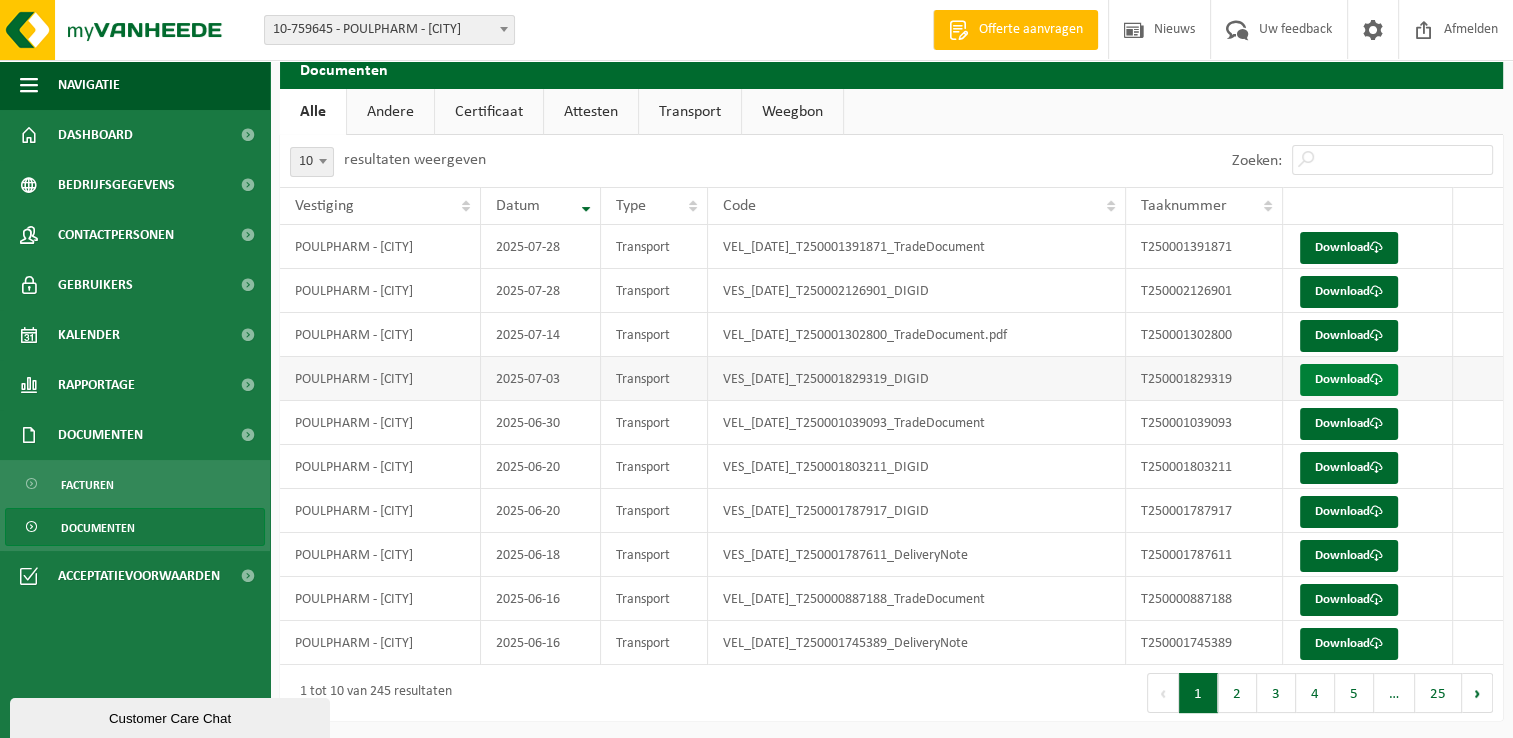 click on "Download" at bounding box center (1349, 380) 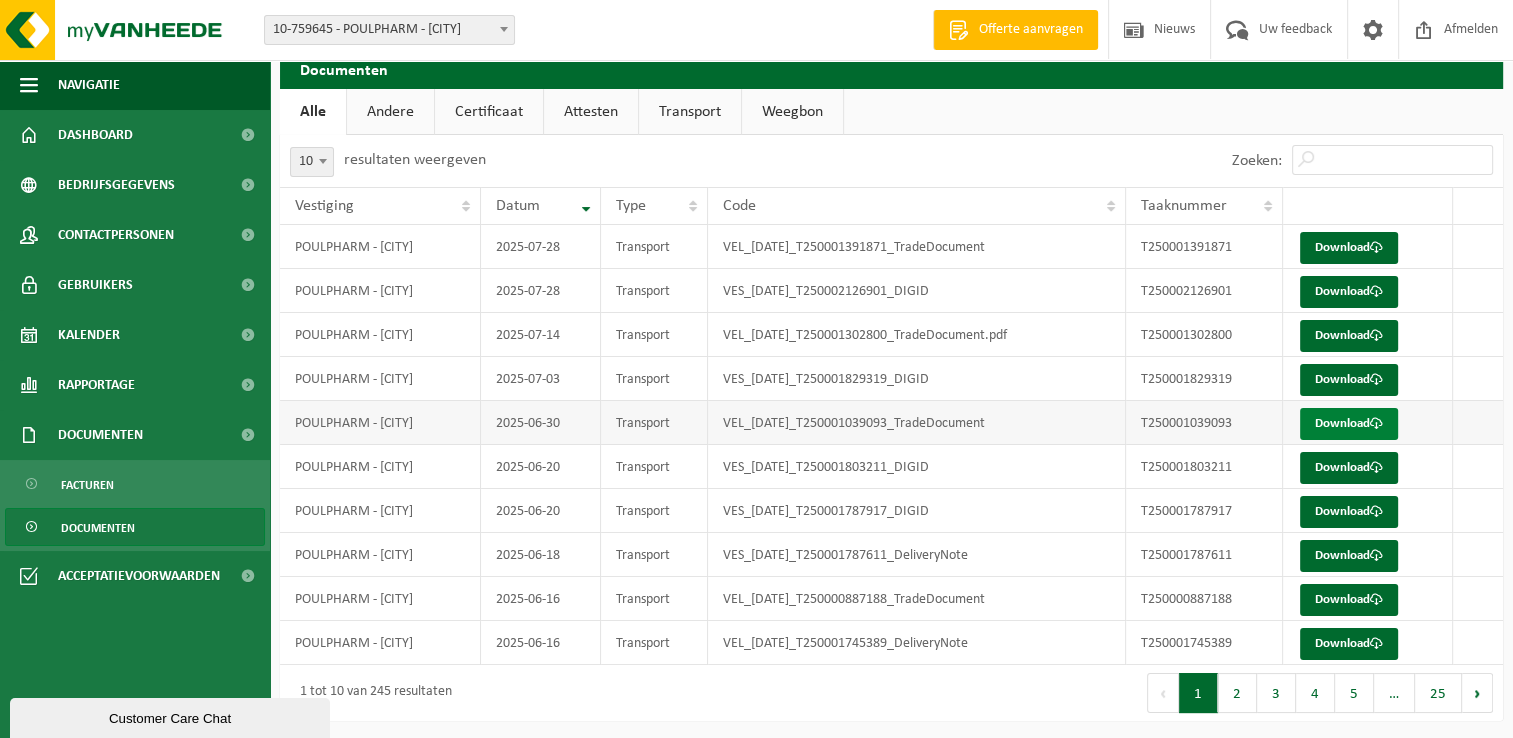 click on "Download" at bounding box center [1349, 424] 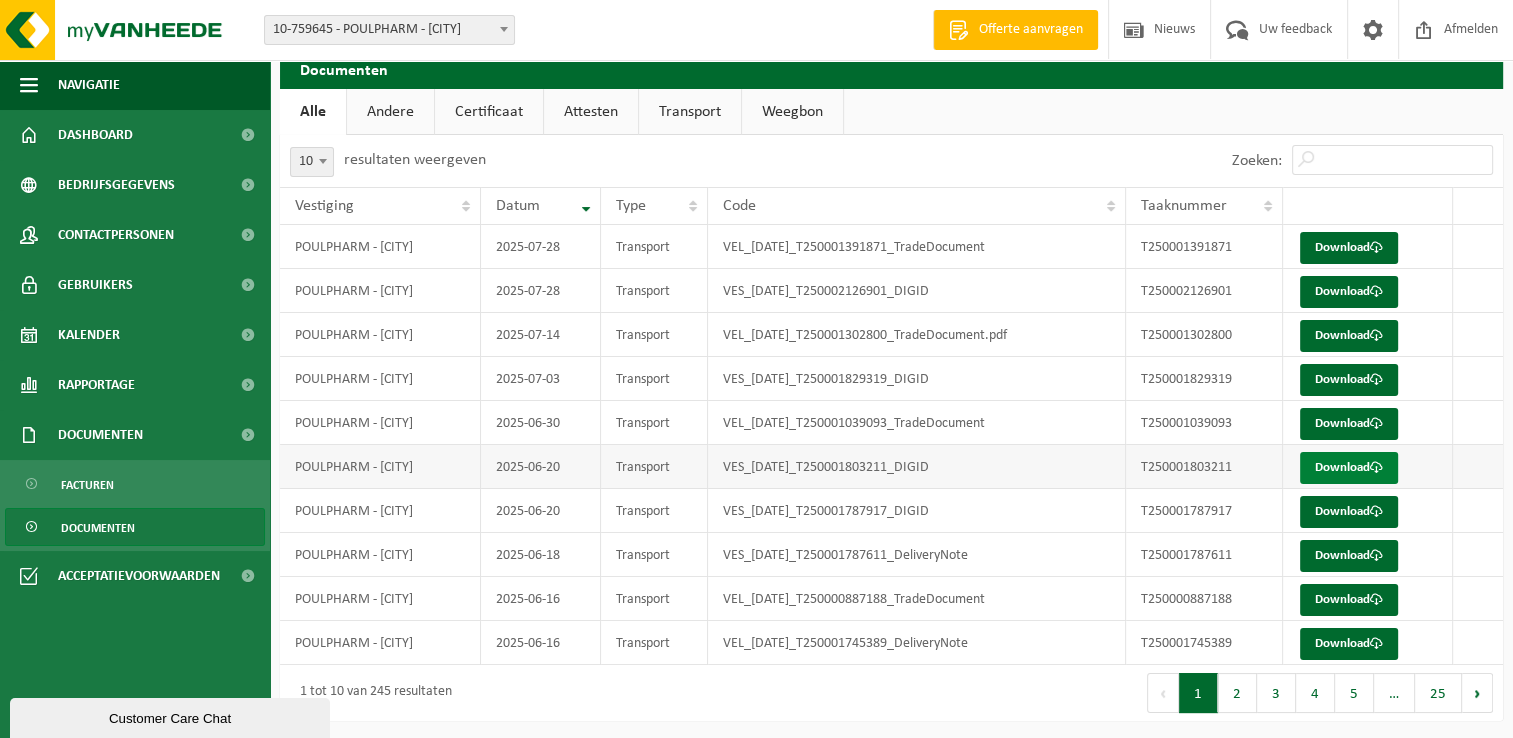click on "Download" at bounding box center [1349, 468] 